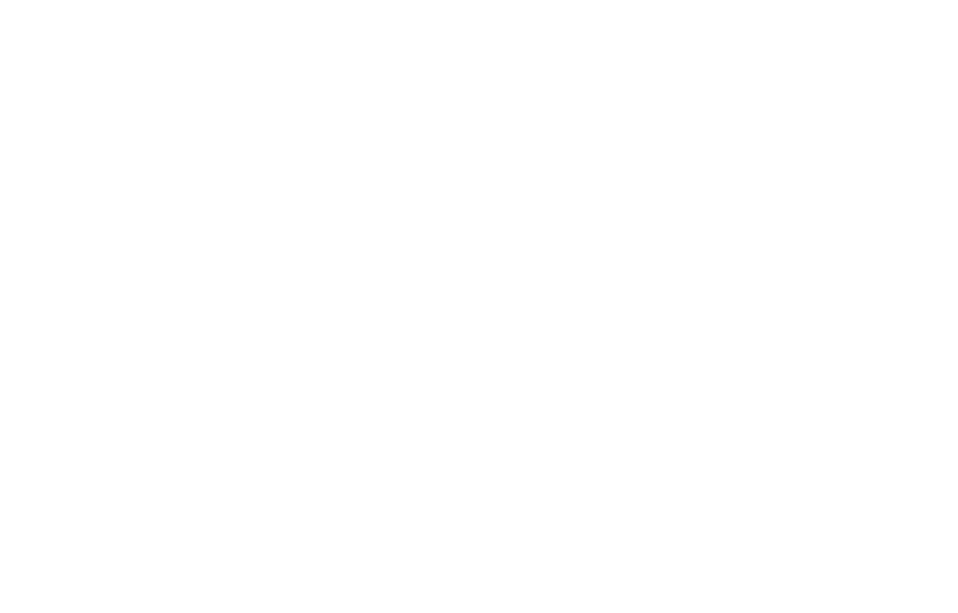 scroll, scrollTop: 0, scrollLeft: 0, axis: both 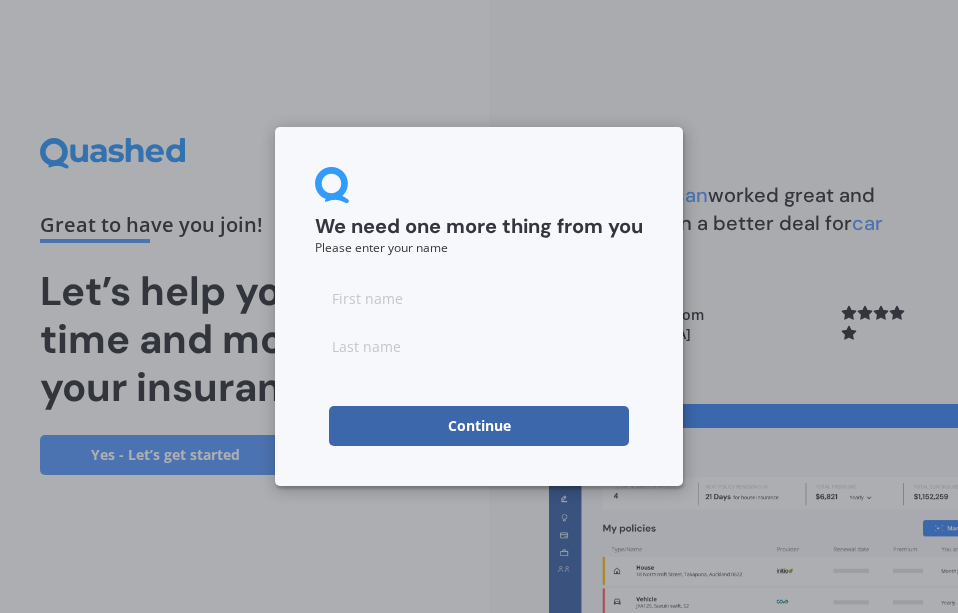 click at bounding box center (479, 298) 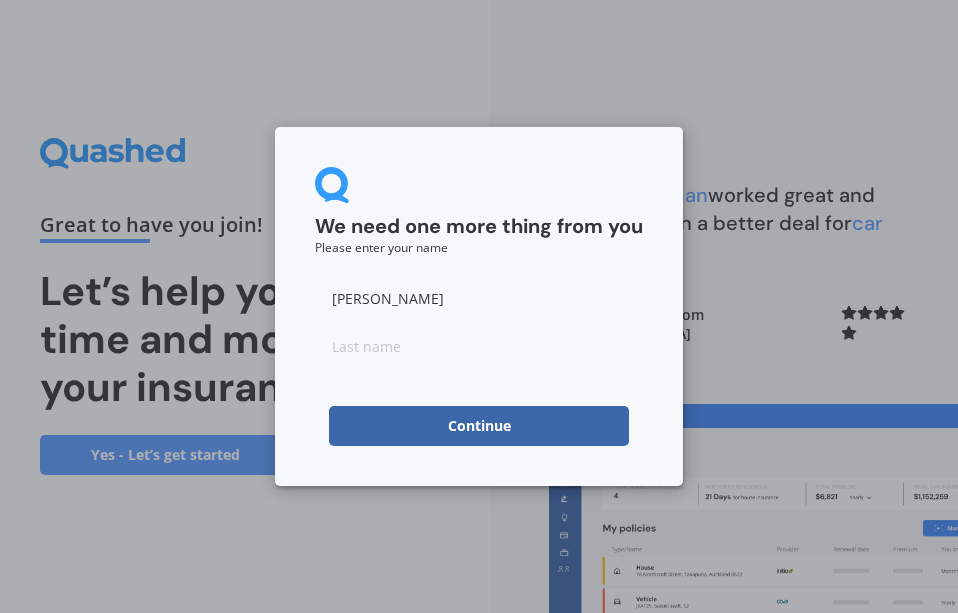 click at bounding box center (479, 346) 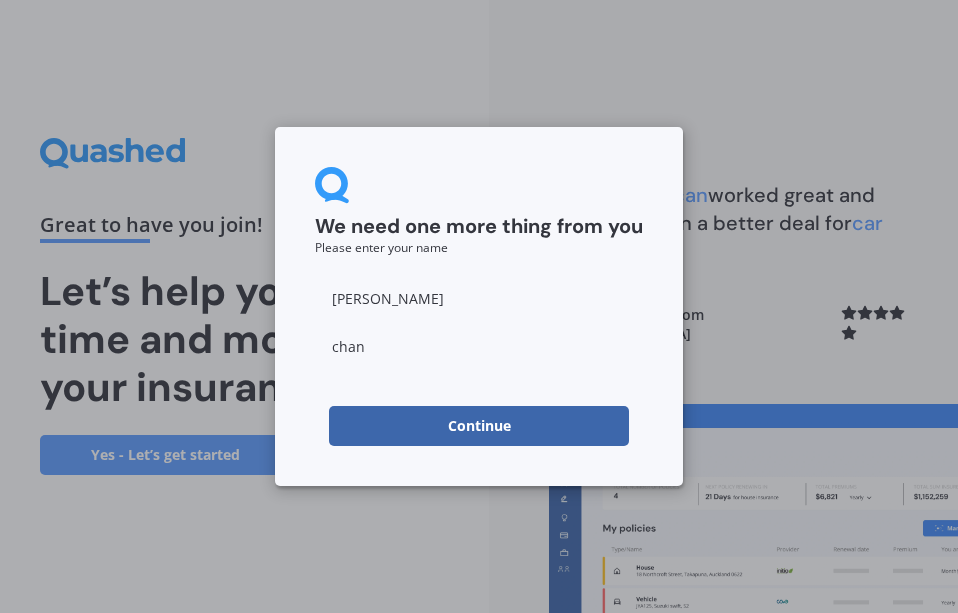 click on "Continue" at bounding box center [479, 426] 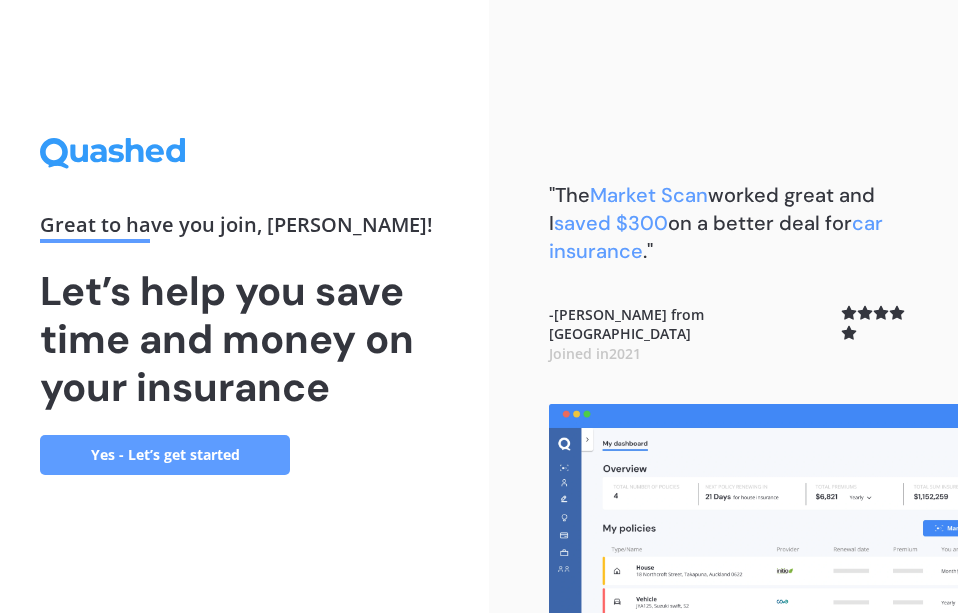 click on "Yes - Let’s get started" at bounding box center [165, 455] 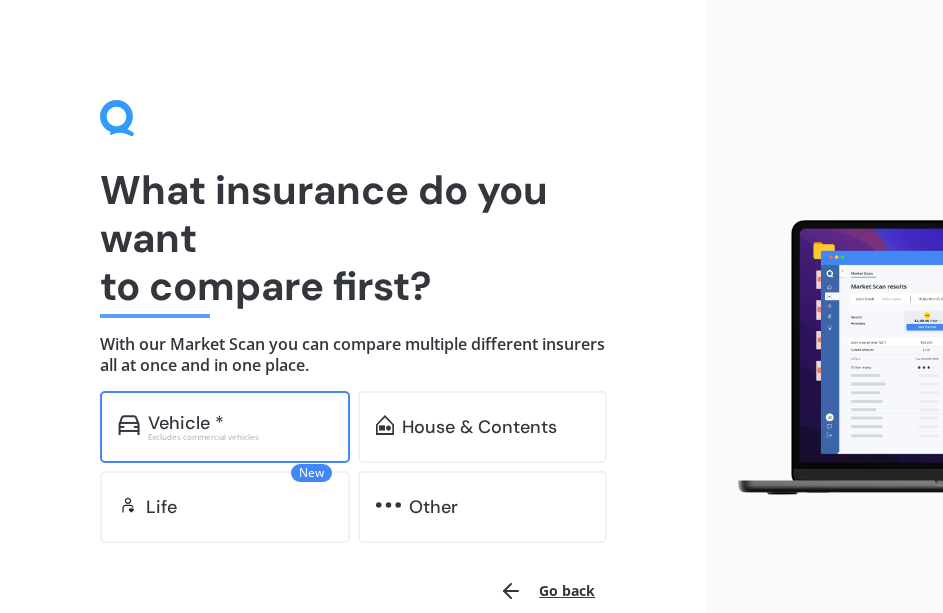 click on "Excludes commercial vehicles" at bounding box center (240, 437) 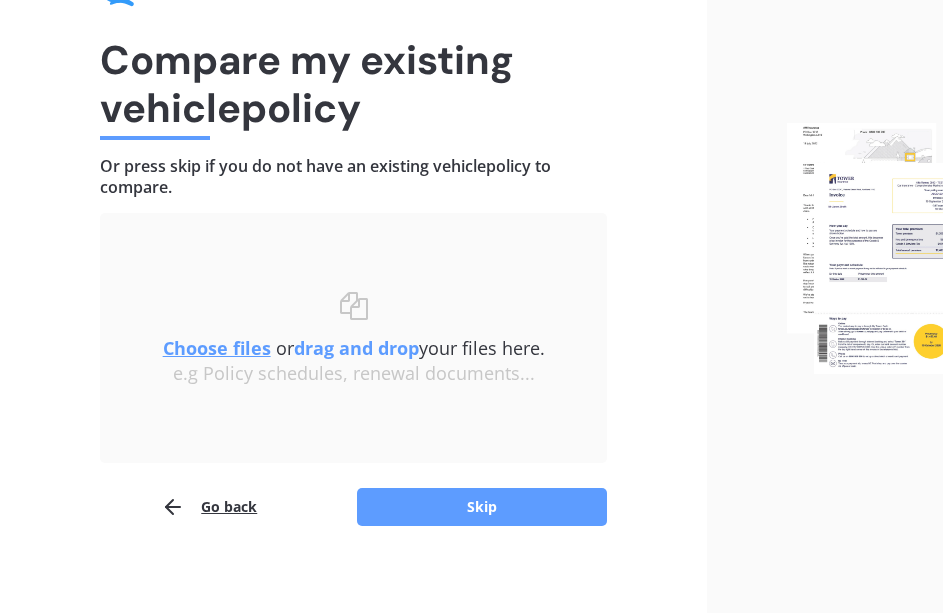 scroll, scrollTop: 144, scrollLeft: 0, axis: vertical 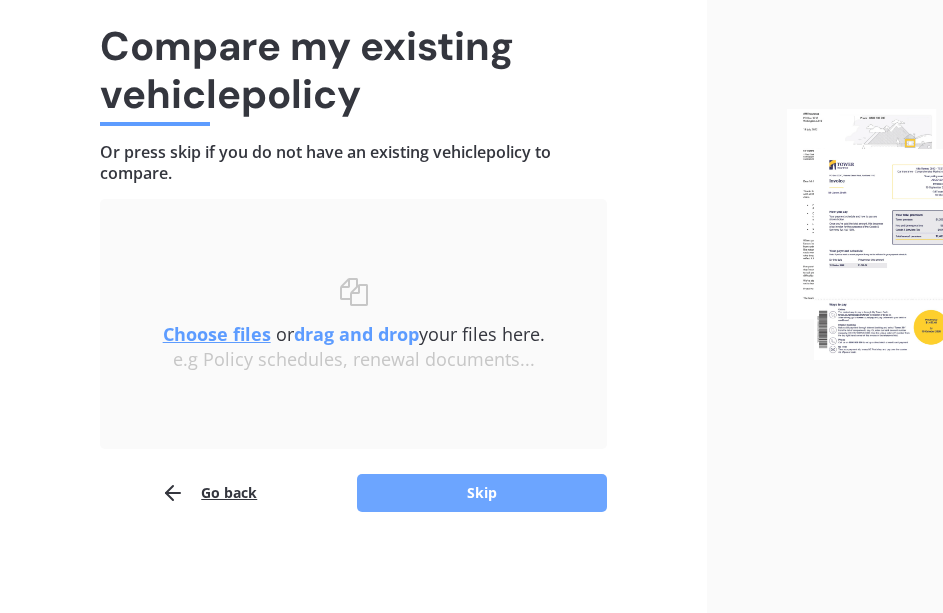 click on "Skip" at bounding box center [482, 493] 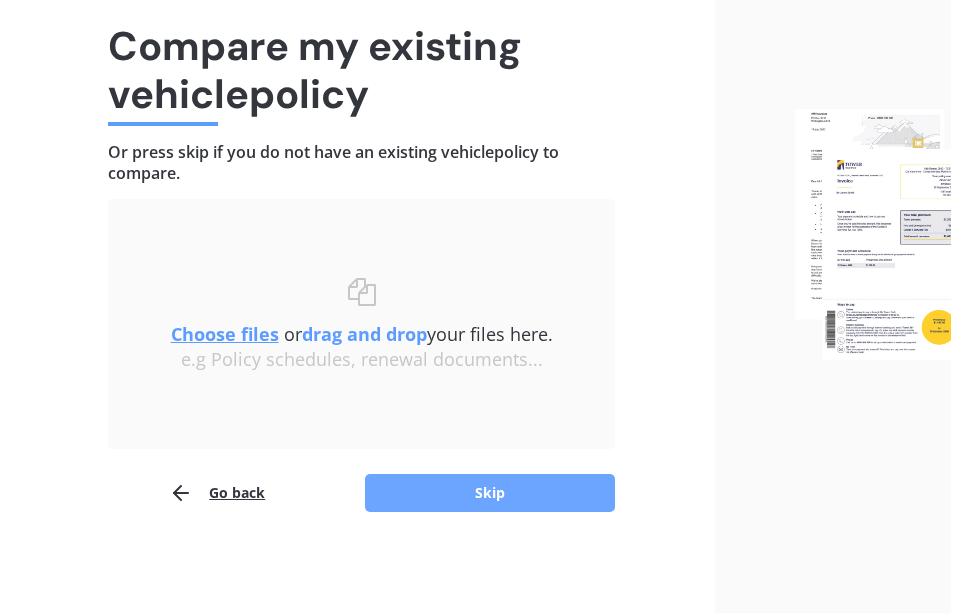 scroll, scrollTop: 0, scrollLeft: 0, axis: both 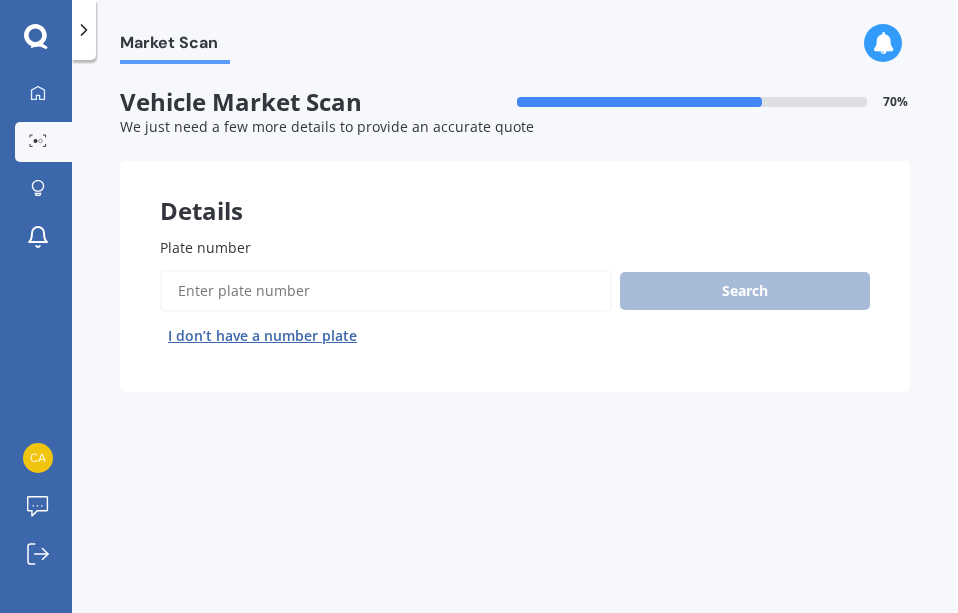 click on "Plate number" at bounding box center (386, 291) 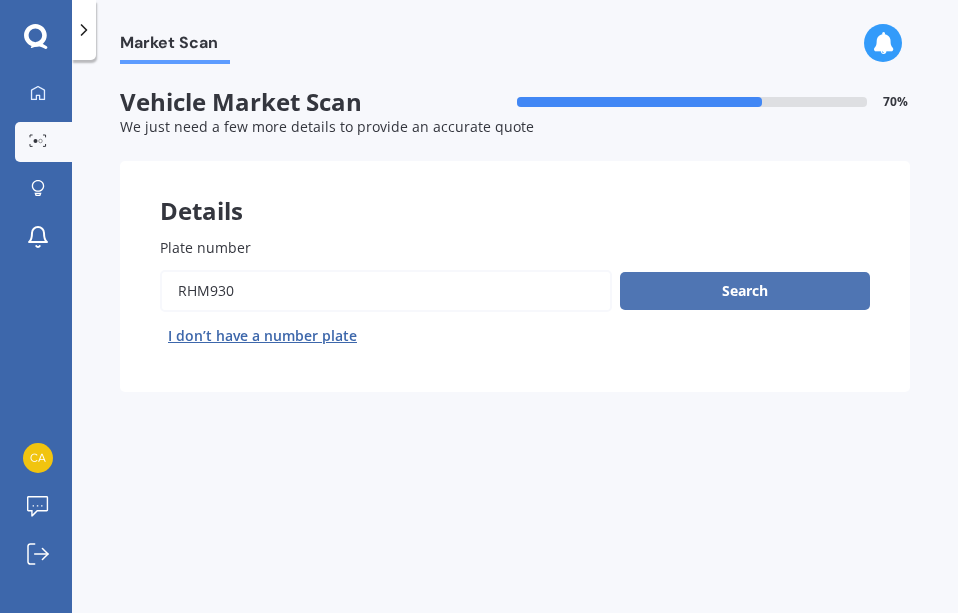 type on "rhm930" 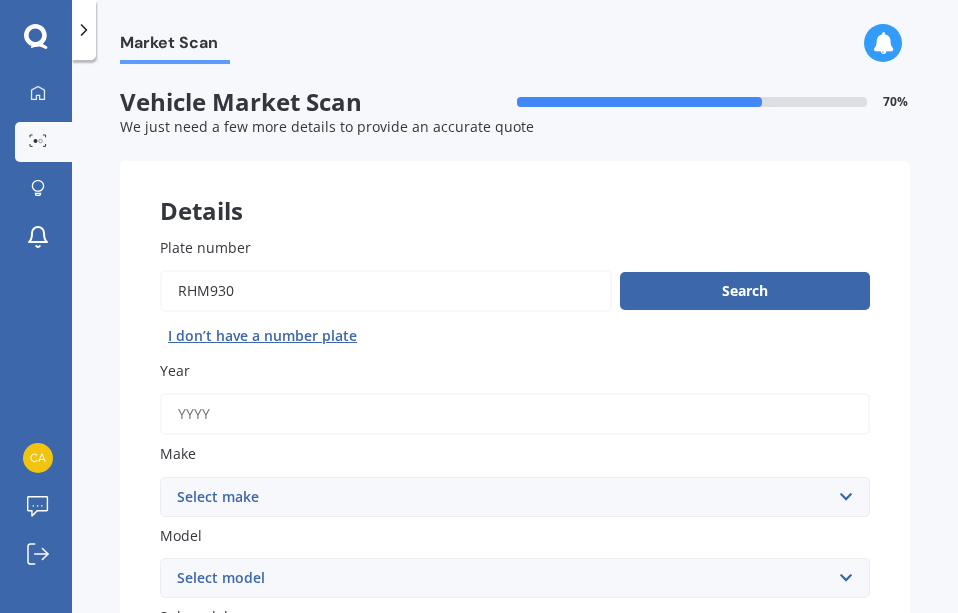 click on "Year" at bounding box center (515, 414) 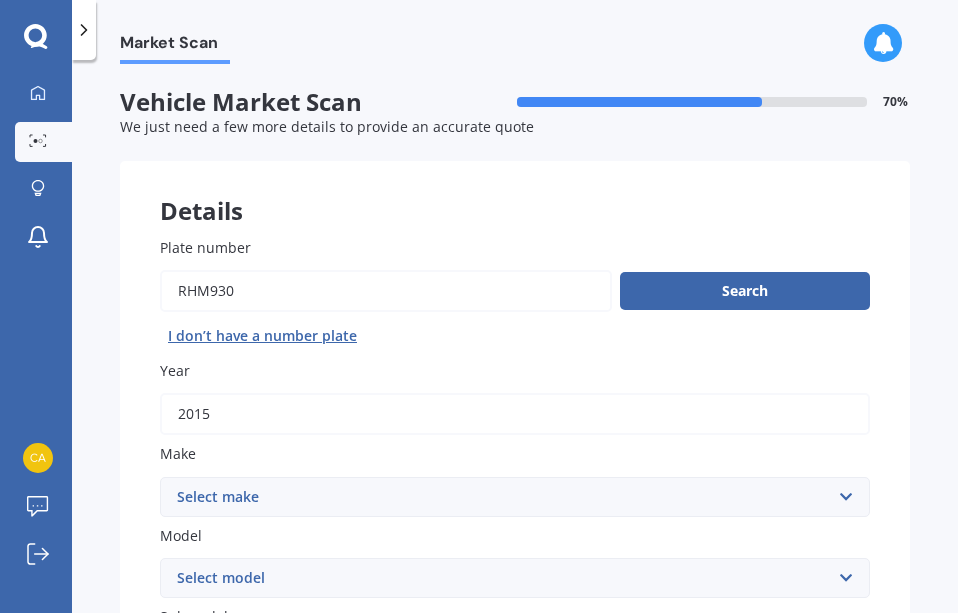 type on "2015" 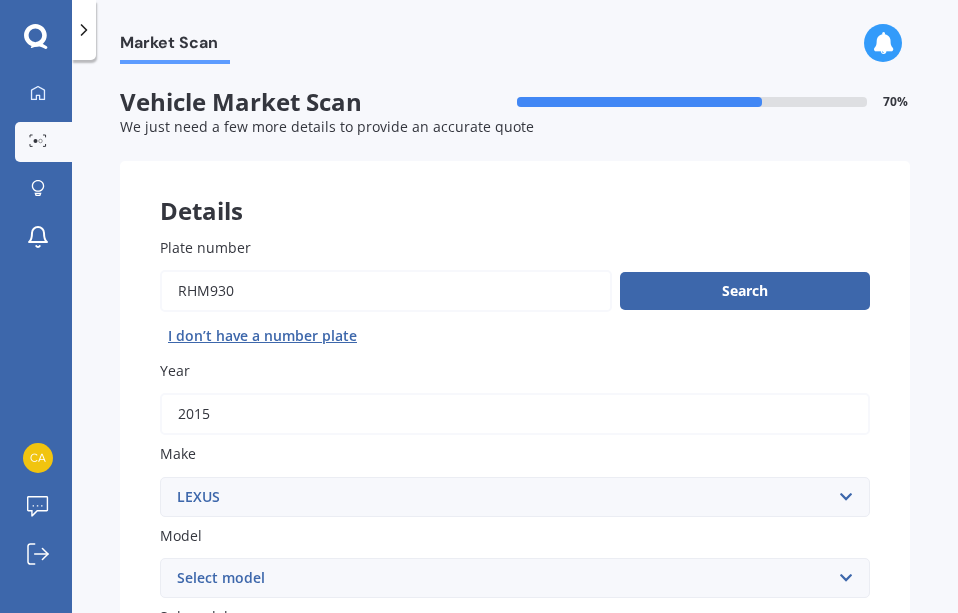click on "Select make AC ALFA ROMEO ASTON MARTIN AUDI AUSTIN BEDFORD Bentley BMW BYD CADILLAC CAN-AM CHERY CHEVROLET CHRYSLER Citroen CRUISEAIR CUPRA DAEWOO DAIHATSU DAIMLER DAMON DIAHATSU DODGE EXOCET FACTORY FIVE FERRARI FIAT Fiord FLEETWOOD FORD FOTON FRASER GEELY GENESIS GEORGIE BOY GMC GREAT WALL GWM HAVAL HILLMAN HINO HOLDEN HOLIDAY RAMBLER HONDA HUMMER HYUNDAI INFINITI ISUZU IVECO JAC JAECOO JAGUAR JEEP KGM KIA LADA LAMBORGHINI LANCIA LANDROVER LDV LEXUS LINCOLN LOTUS LUNAR M.G M.G. MAHINDRA MASERATI MAZDA MCLAREN MERCEDES AMG Mercedes Benz MERCEDES-AMG MERCURY MINI MITSUBISHI MORGAN MORRIS NEWMAR Nissan OMODA OPEL OXFORD PEUGEOT Plymouth Polestar PONTIAC PORSCHE PROTON RAM Range Rover Rayne RENAULT ROLLS ROYCE ROVER SAAB SATURN SEAT SHELBY SKODA SMART SSANGYONG SUBARU SUZUKI TATA TESLA TIFFIN Toyota TRIUMPH TVR Vauxhall VOLKSWAGEN VOLVO WESTFIELD WINNEBAGO ZX" at bounding box center (515, 497) 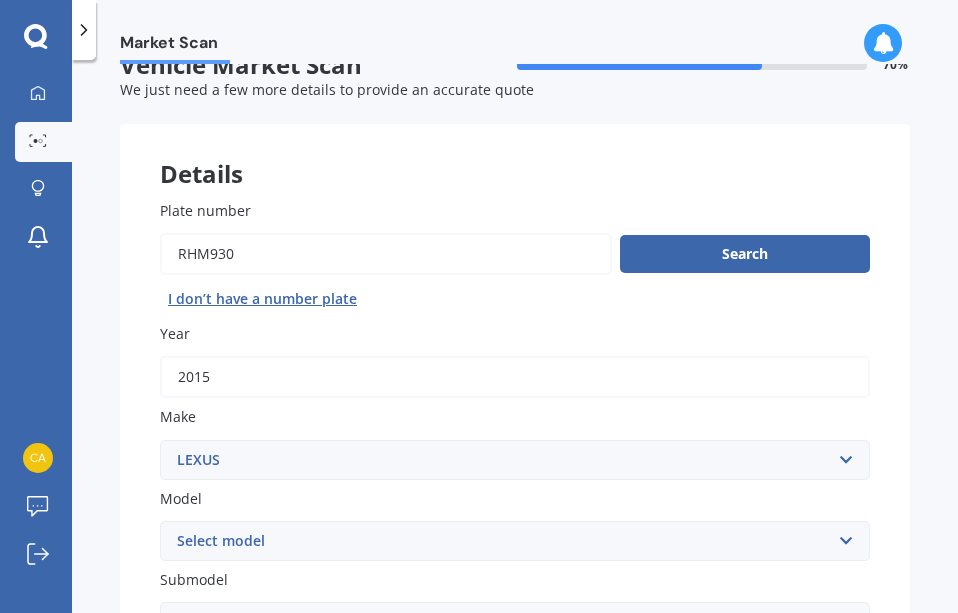 scroll, scrollTop: 100, scrollLeft: 0, axis: vertical 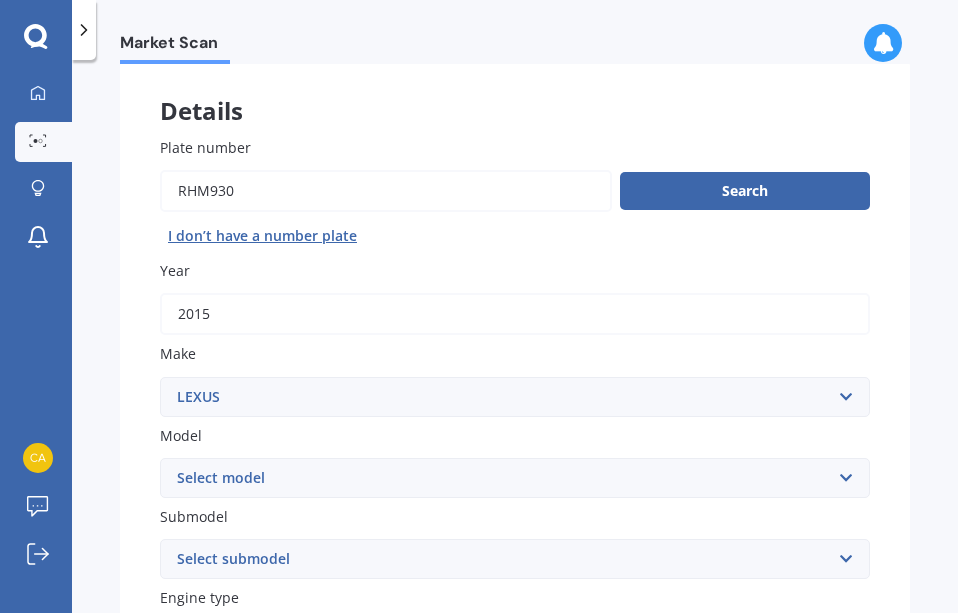 click on "Select model AS 460 CT 200 ES 300 ES 350 GS 250 GS 300 GS 350 GS 430 GS 450 GS F GS460 HS 250h HS250h Hybrid Limited 4WD IS 200 IS 250 IS 300 IS 350 IS 400 IS F IS300 LC 500 LS 400 LS 430 LS 460 LS 600 LS500H LX 470 LX450D LX570 NX 200 NX 300 NX300 NX300H NX450+ RC 300 RC 350 RC-F RC200T RC300 RC350 RX 300 RX 330 RX 350 RX 400h RX 450 SC 250 SC 400 SC 430 UX 200 UX 250h UX200 UX250h UX300e" at bounding box center [515, 478] 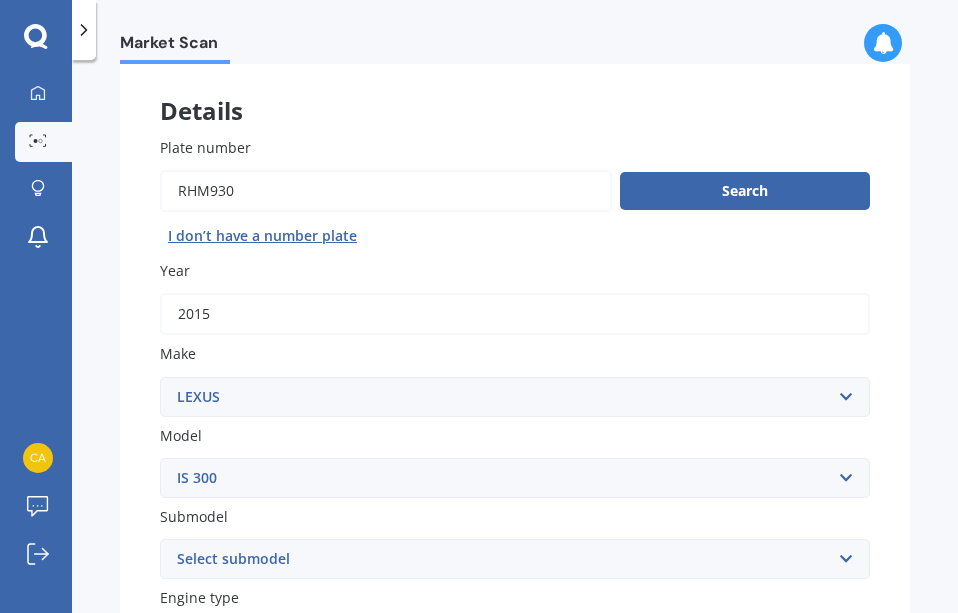 click on "Select model AS 460 CT 200 ES 300 ES 350 GS 250 GS 300 GS 350 GS 430 GS 450 GS F GS460 HS 250h HS250h Hybrid Limited 4WD IS 200 IS 250 IS 300 IS 350 IS 400 IS F IS300 LC 500 LS 400 LS 430 LS 460 LS 600 LS500H LX 470 LX450D LX570 NX 200 NX 300 NX300 NX300H NX450+ RC 300 RC 350 RC-F RC200T RC300 RC350 RX 300 RX 330 RX 350 RX 400h RX 450 SC 250 SC 400 SC 430 UX 200 UX 250h UX200 UX250h UX300e" at bounding box center [515, 478] 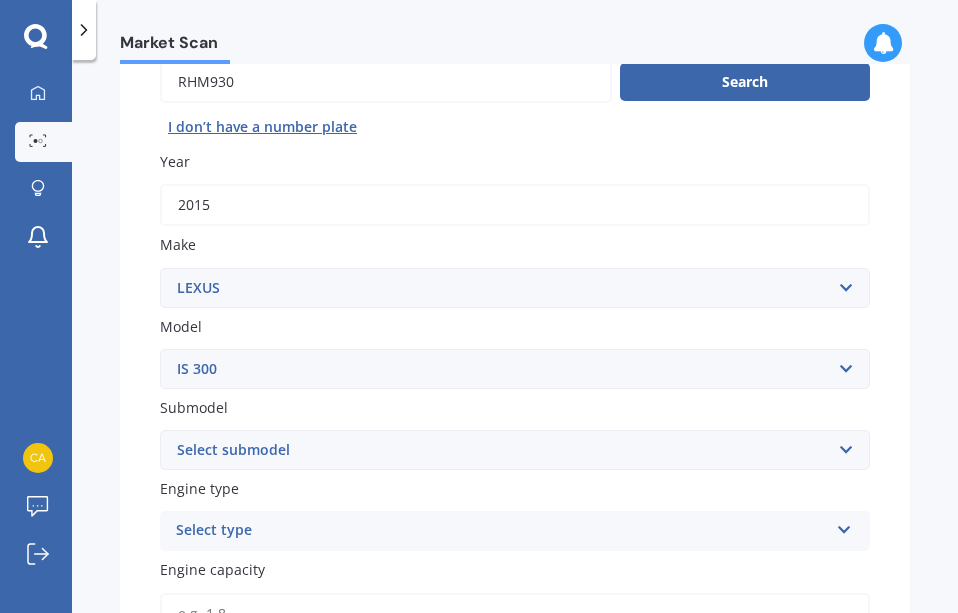 scroll, scrollTop: 300, scrollLeft: 0, axis: vertical 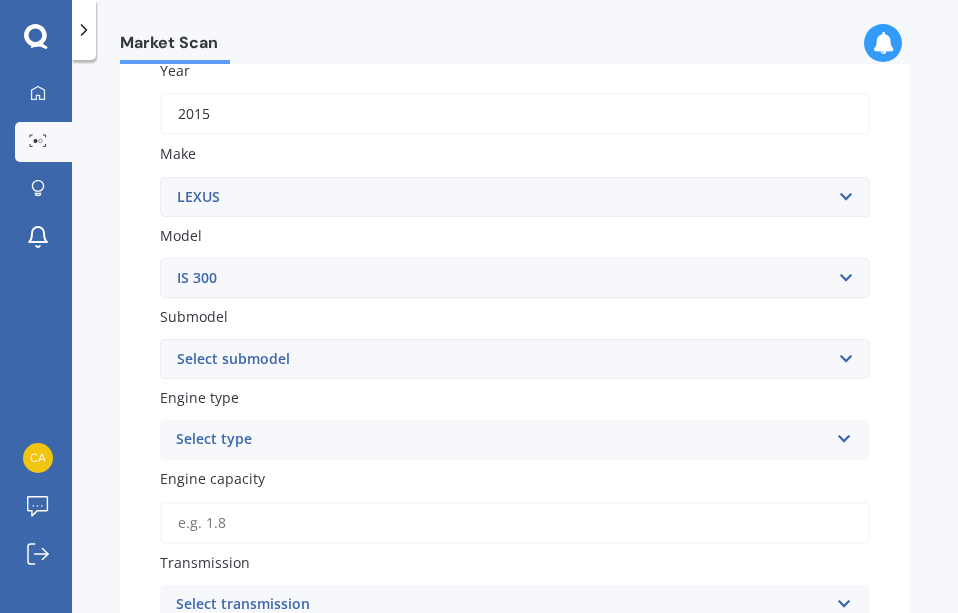 click on "Select submodel h h F Sport" at bounding box center [515, 359] 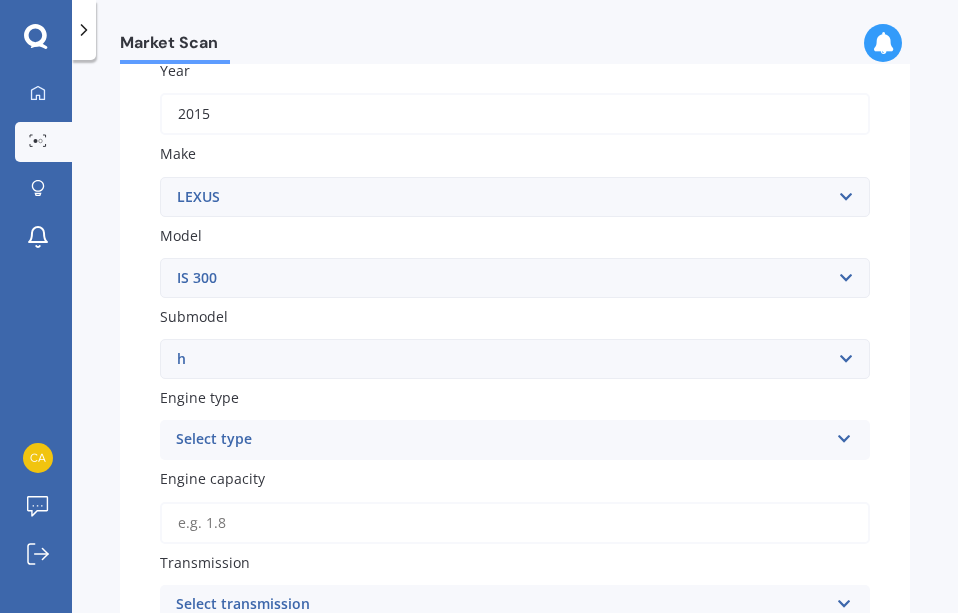 click on "Select submodel h h F Sport" at bounding box center [515, 359] 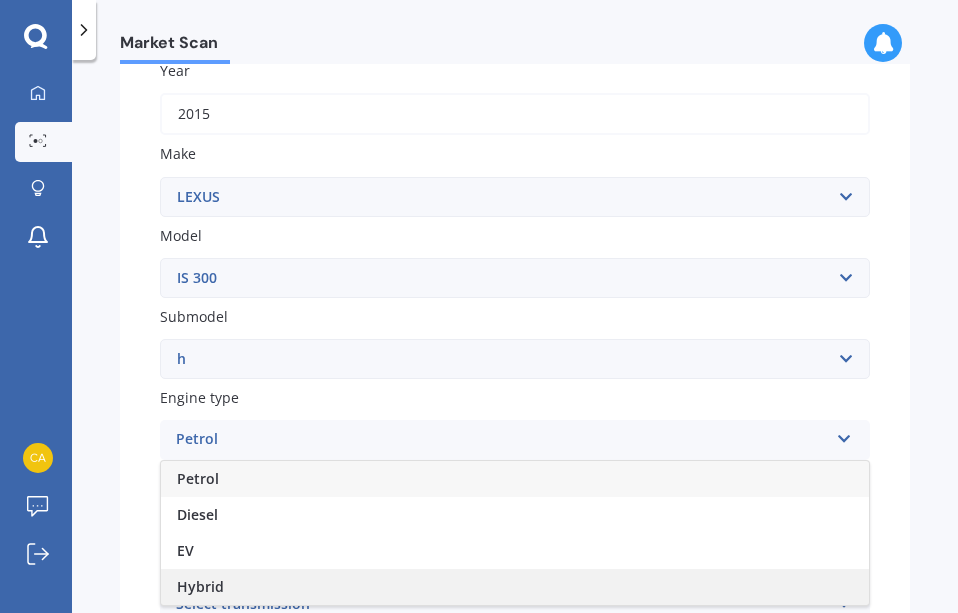 click on "Hybrid" at bounding box center (200, 586) 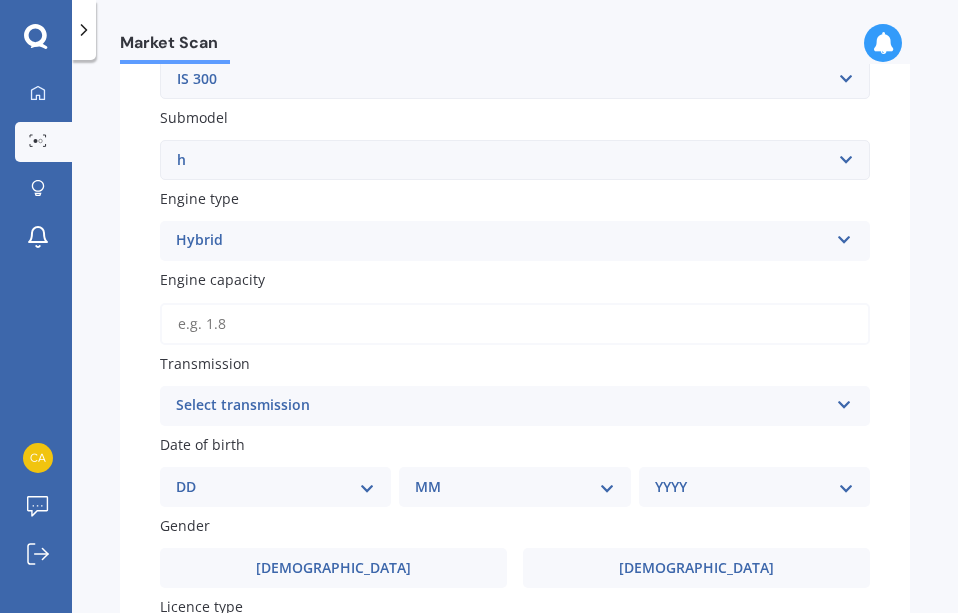 scroll, scrollTop: 500, scrollLeft: 0, axis: vertical 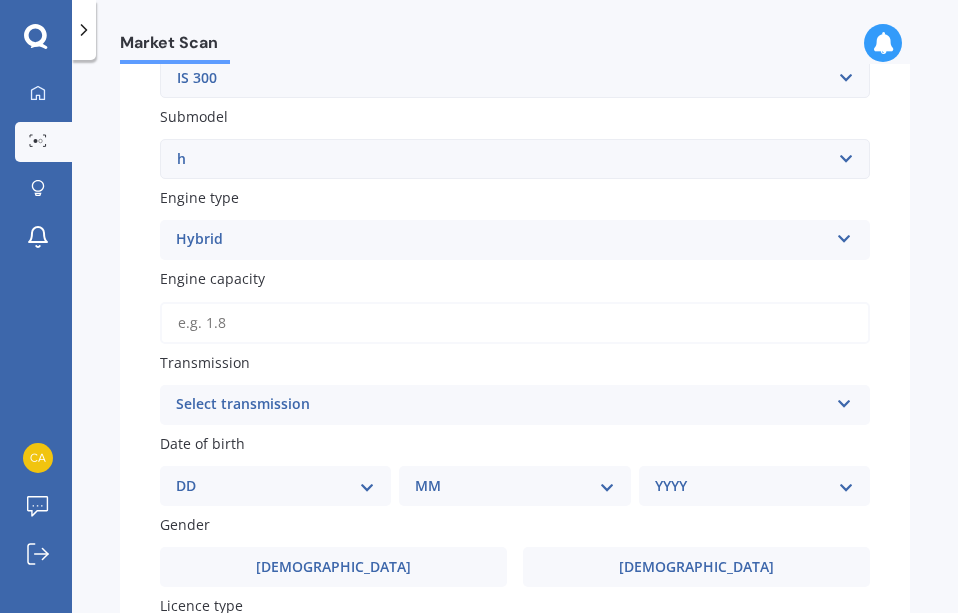 click on "Engine capacity" at bounding box center [515, 323] 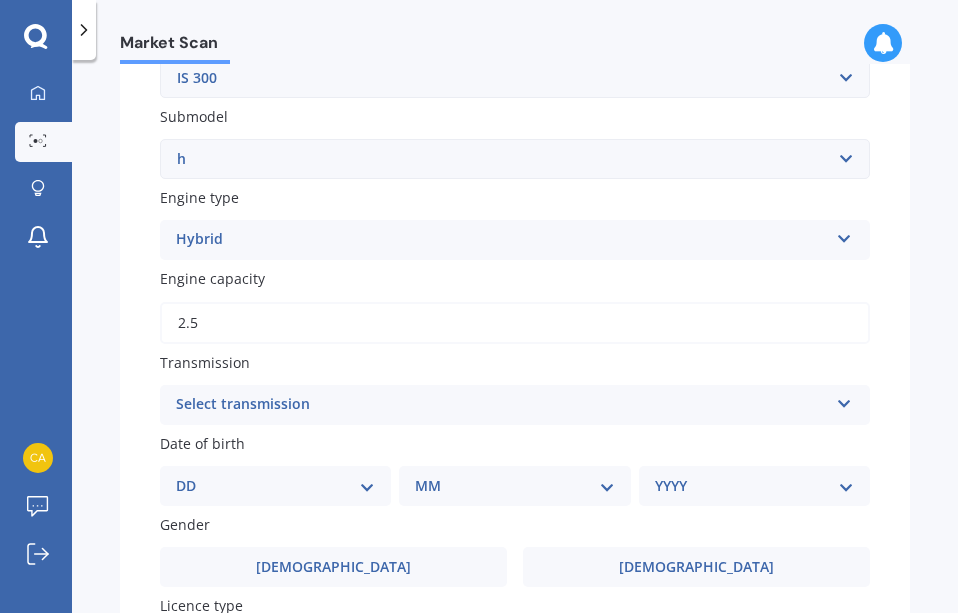 type on "2.5" 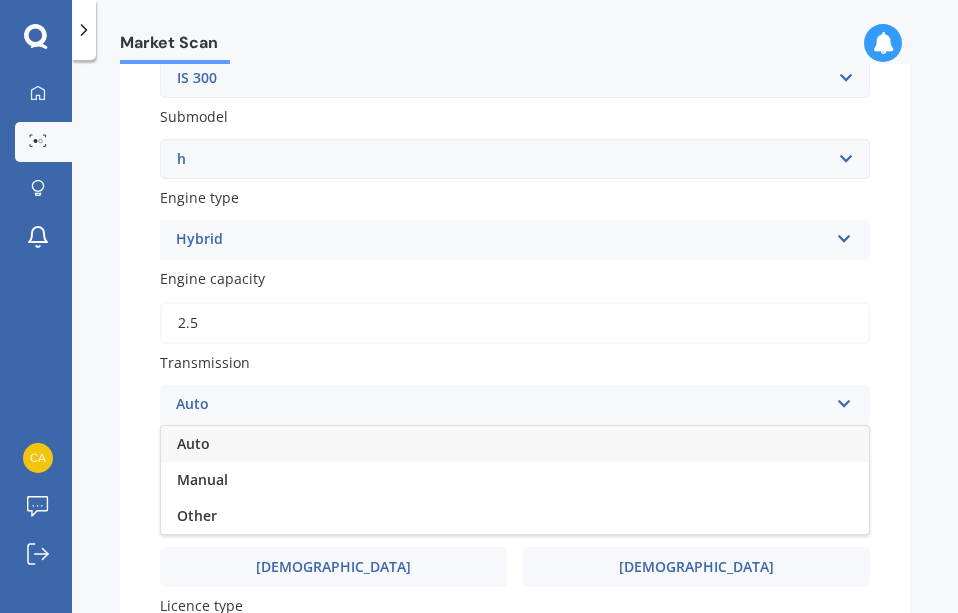 click on "Auto" at bounding box center (515, 444) 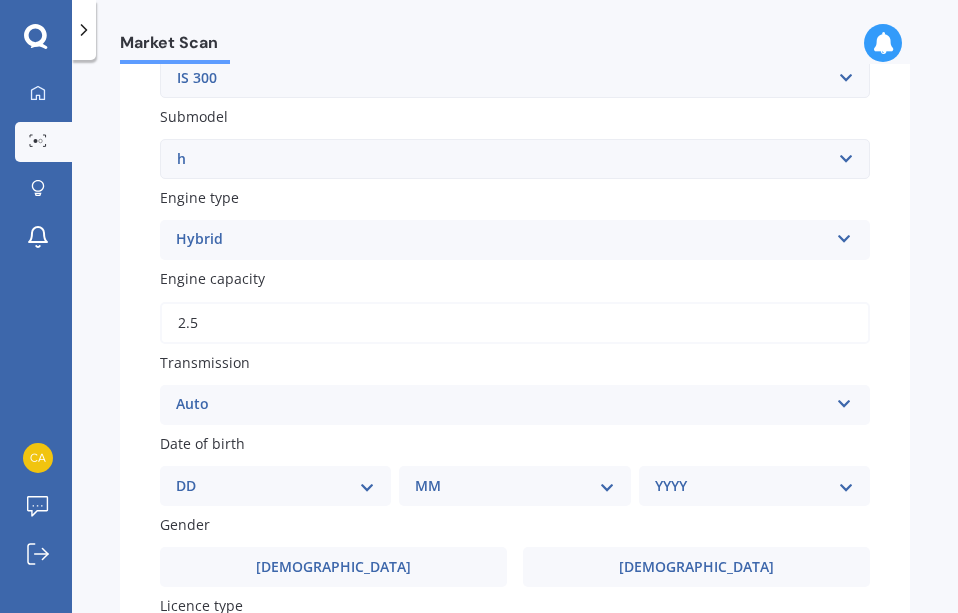 click on "DD 01 02 03 04 05 06 07 08 09 10 11 12 13 14 15 16 17 18 19 20 21 22 23 24 25 26 27 28 29 30 31" at bounding box center (275, 486) 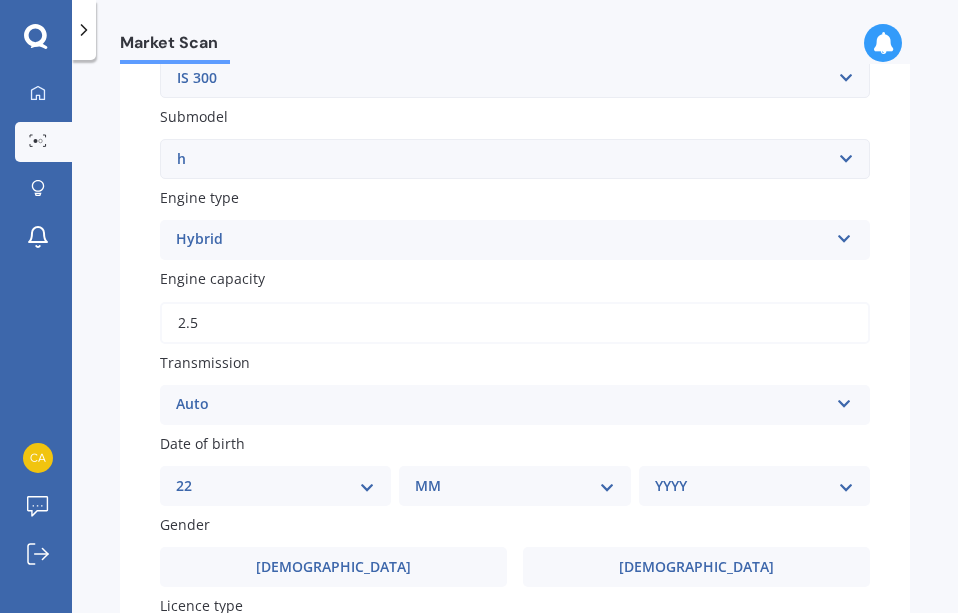 click on "DD 01 02 03 04 05 06 07 08 09 10 11 12 13 14 15 16 17 18 19 20 21 22 23 24 25 26 27 28 29 30 31" at bounding box center [275, 486] 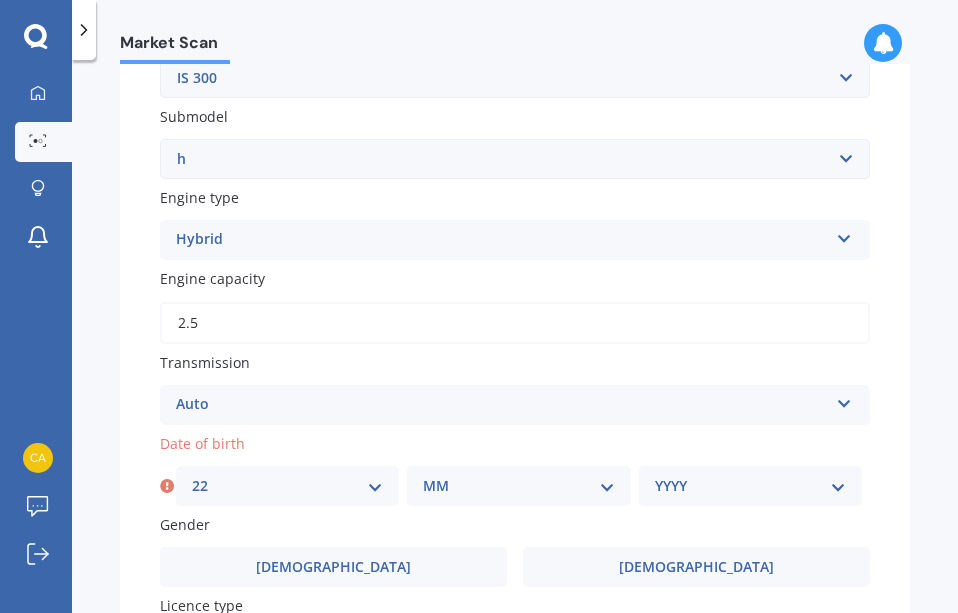 click on "MM 01 02 03 04 05 06 07 08 09 10 11 12" at bounding box center (518, 486) 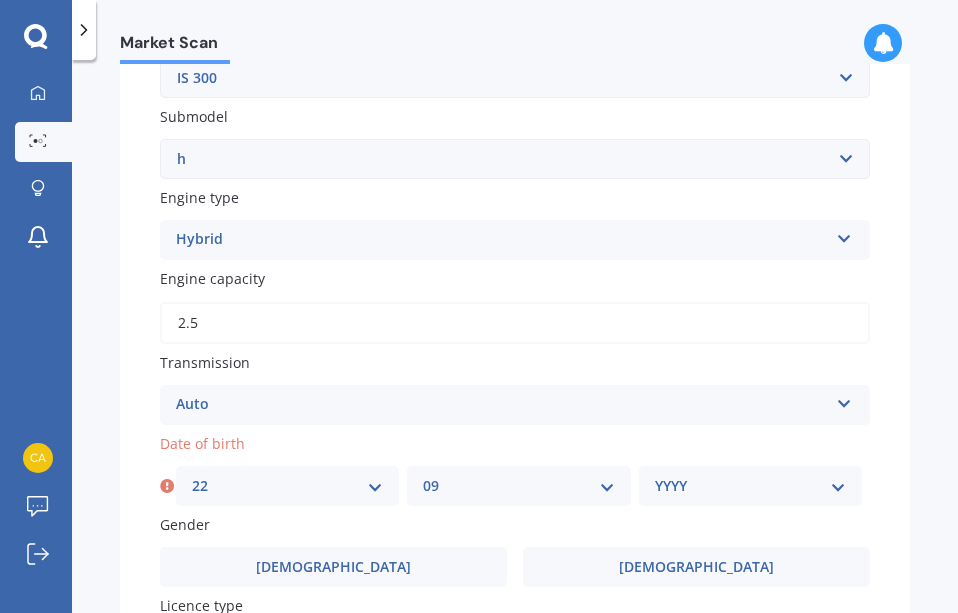 click on "MM 01 02 03 04 05 06 07 08 09 10 11 12" at bounding box center (518, 486) 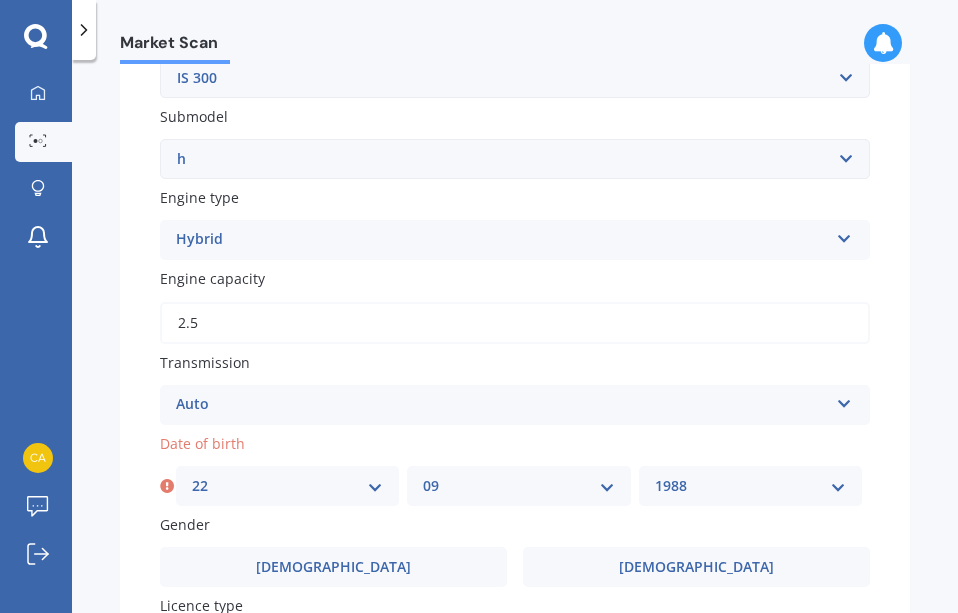 click on "YYYY 2025 2024 2023 2022 2021 2020 2019 2018 2017 2016 2015 2014 2013 2012 2011 2010 2009 2008 2007 2006 2005 2004 2003 2002 2001 2000 1999 1998 1997 1996 1995 1994 1993 1992 1991 1990 1989 1988 1987 1986 1985 1984 1983 1982 1981 1980 1979 1978 1977 1976 1975 1974 1973 1972 1971 1970 1969 1968 1967 1966 1965 1964 1963 1962 1961 1960 1959 1958 1957 1956 1955 1954 1953 1952 1951 1950 1949 1948 1947 1946 1945 1944 1943 1942 1941 1940 1939 1938 1937 1936 1935 1934 1933 1932 1931 1930 1929 1928 1927 1926" at bounding box center [750, 486] 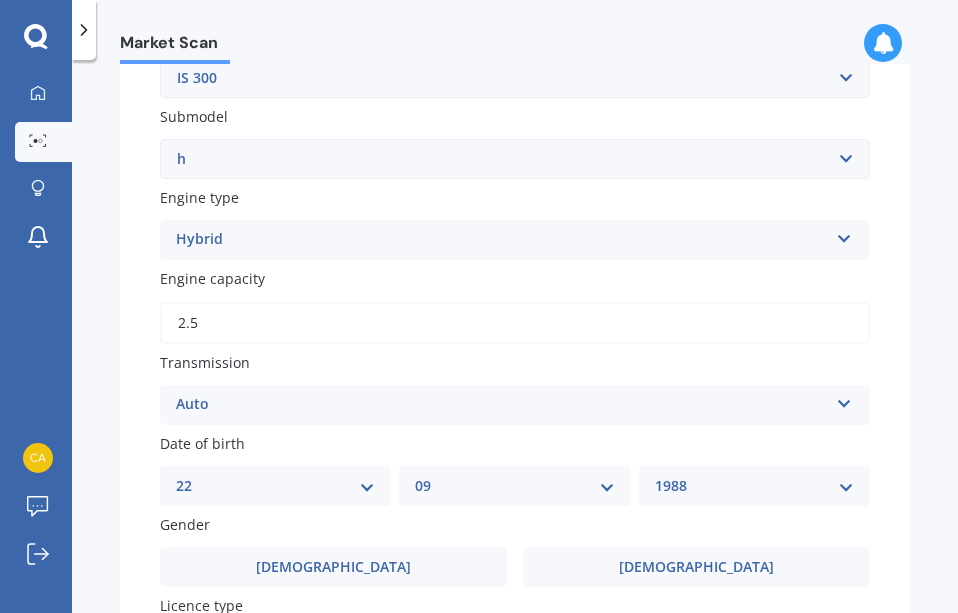 click on "Gender" at bounding box center [511, 524] 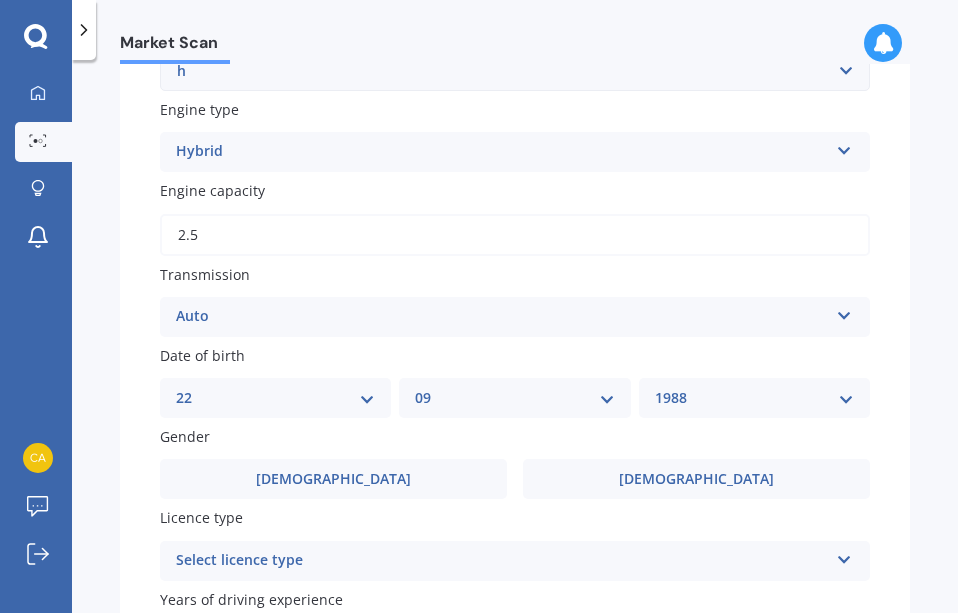 scroll, scrollTop: 700, scrollLeft: 0, axis: vertical 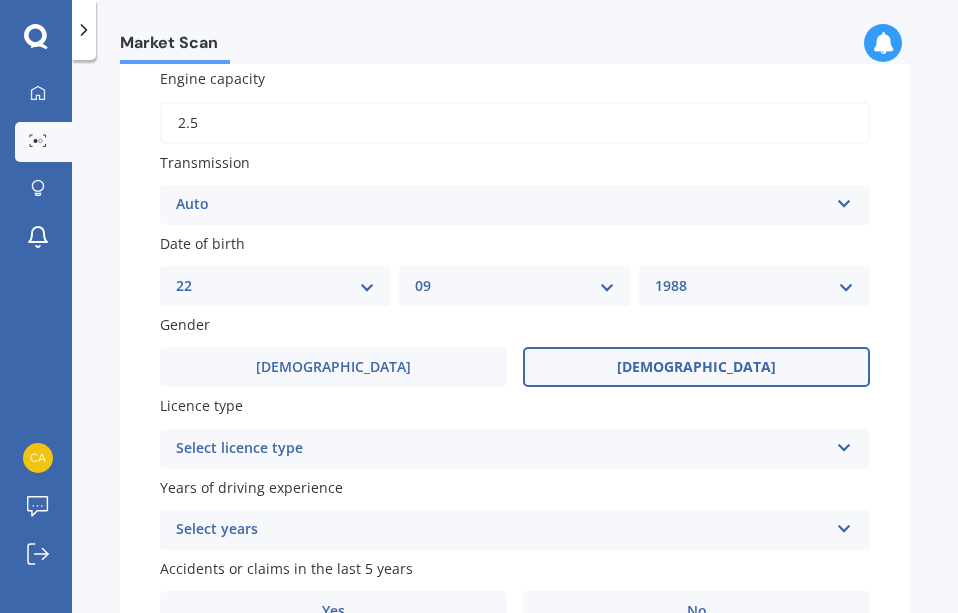 click on "Female" at bounding box center (696, 367) 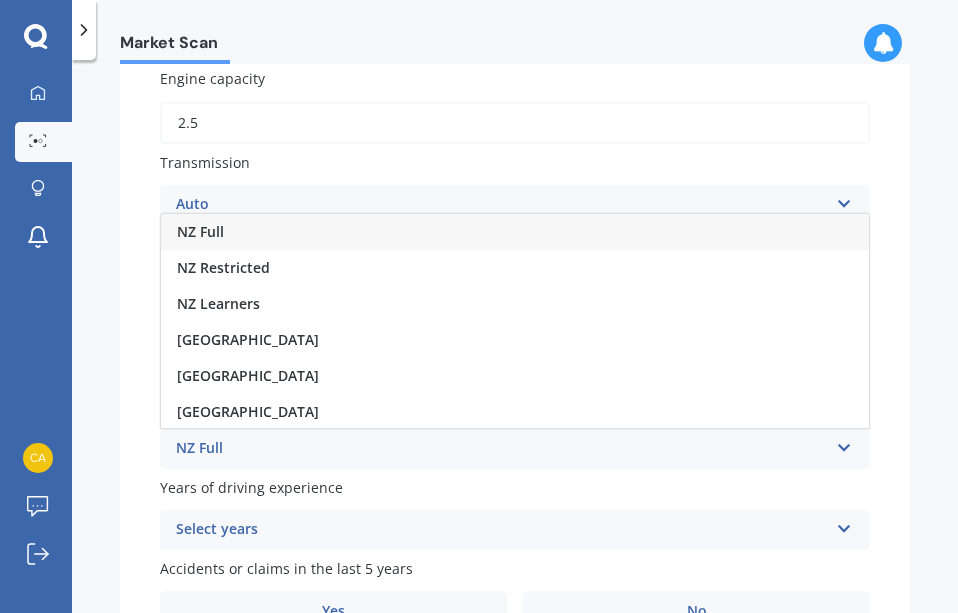 click on "NZ Full" at bounding box center (515, 232) 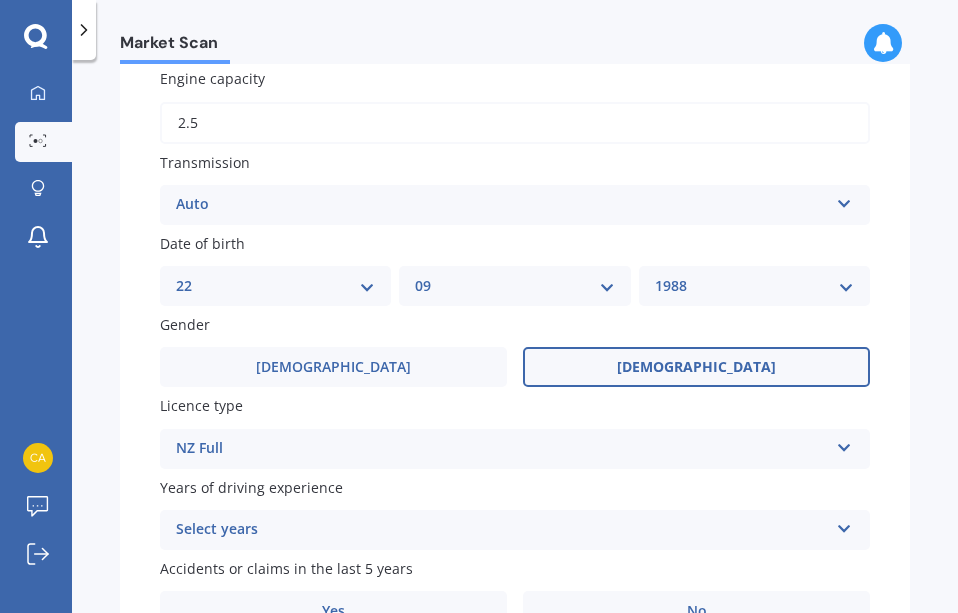 click on "Select years" at bounding box center [502, 530] 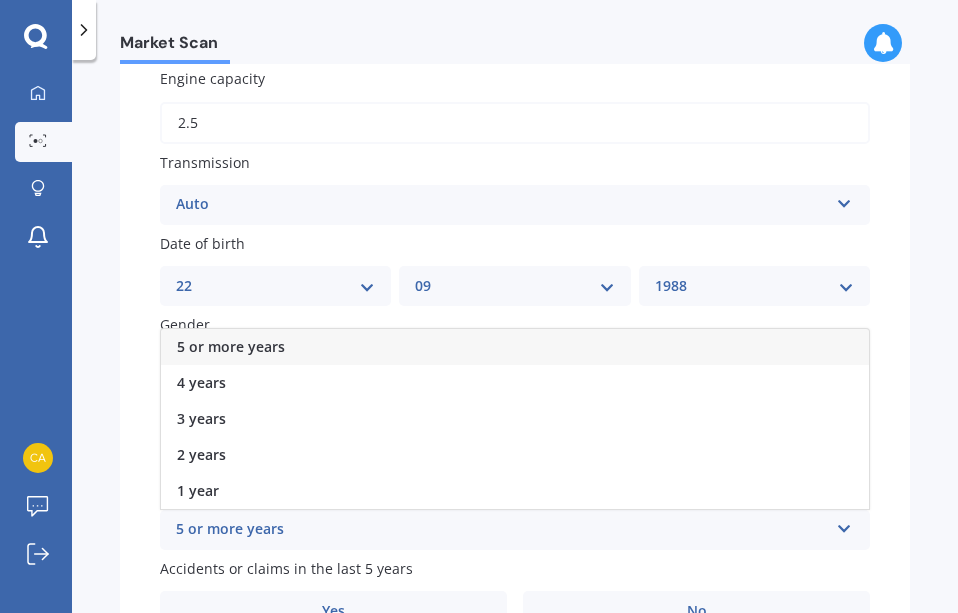 click on "5 or more years" at bounding box center (515, 347) 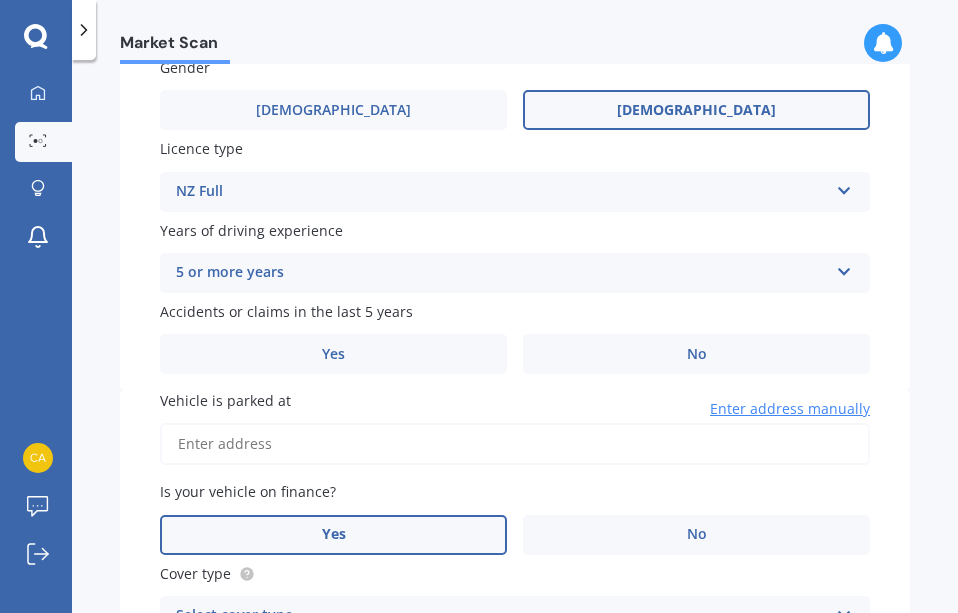 scroll, scrollTop: 1000, scrollLeft: 0, axis: vertical 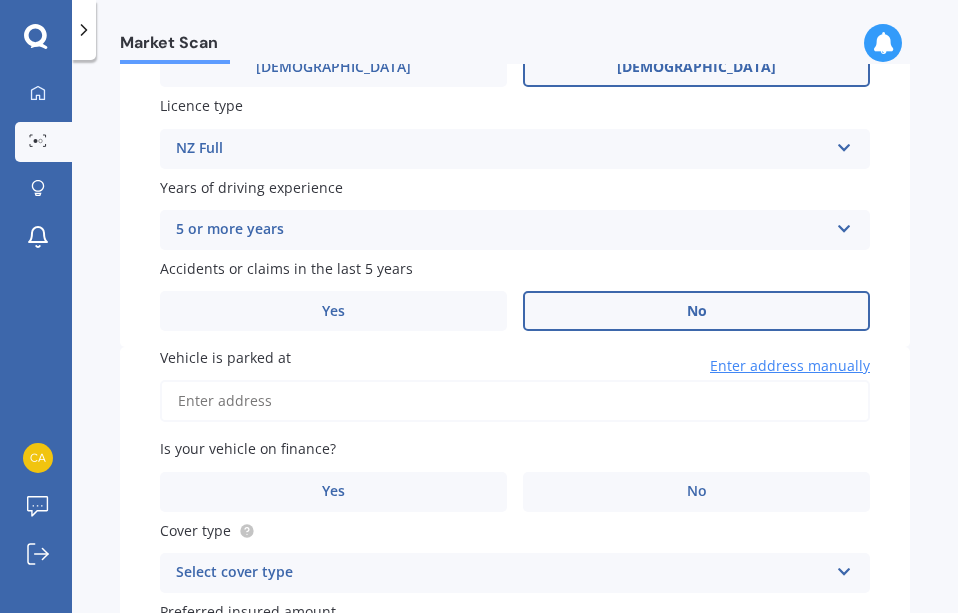 click on "No" at bounding box center [696, 311] 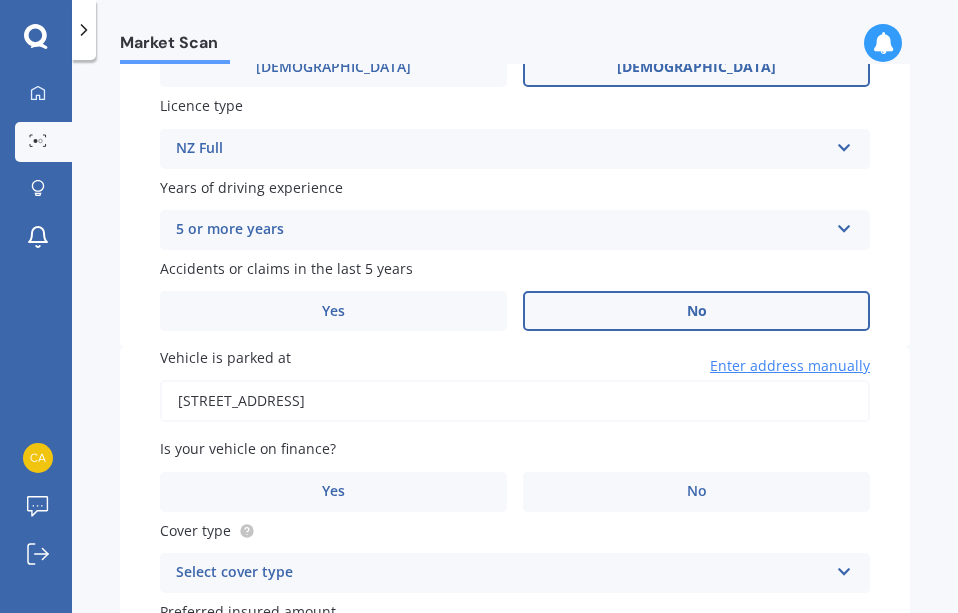 type on "[STREET_ADDRESS]" 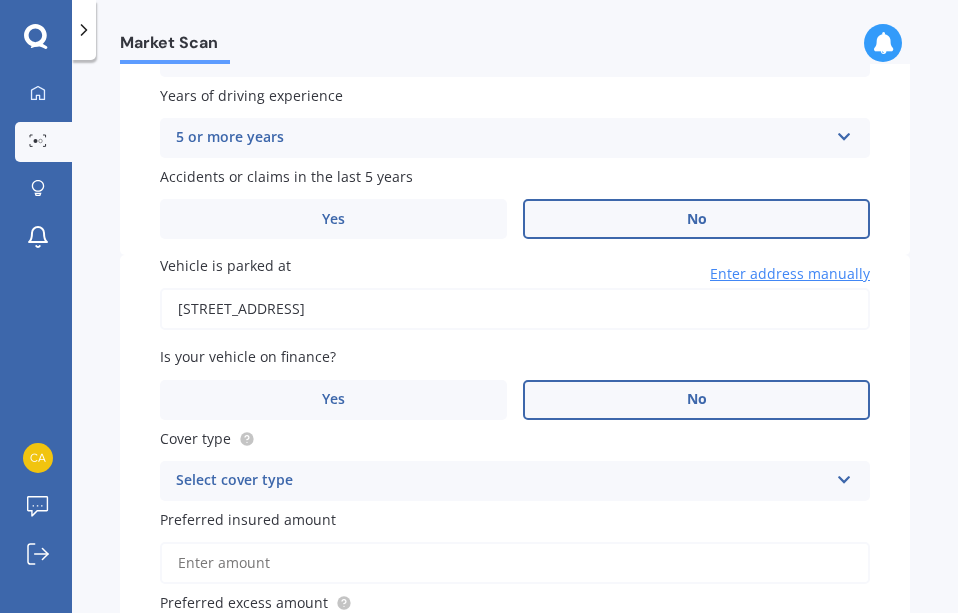 scroll, scrollTop: 1200, scrollLeft: 0, axis: vertical 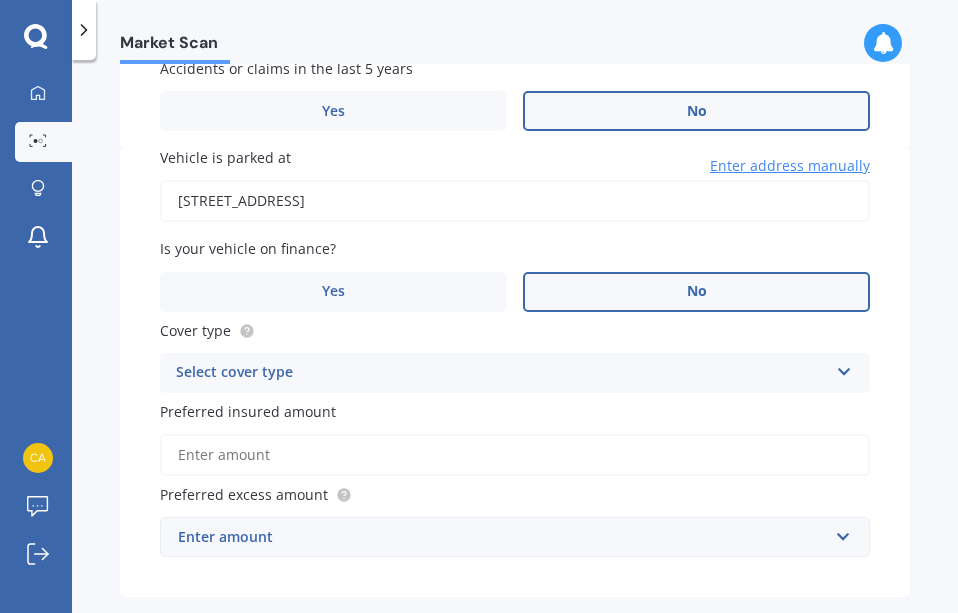 click on "No" at bounding box center (696, 292) 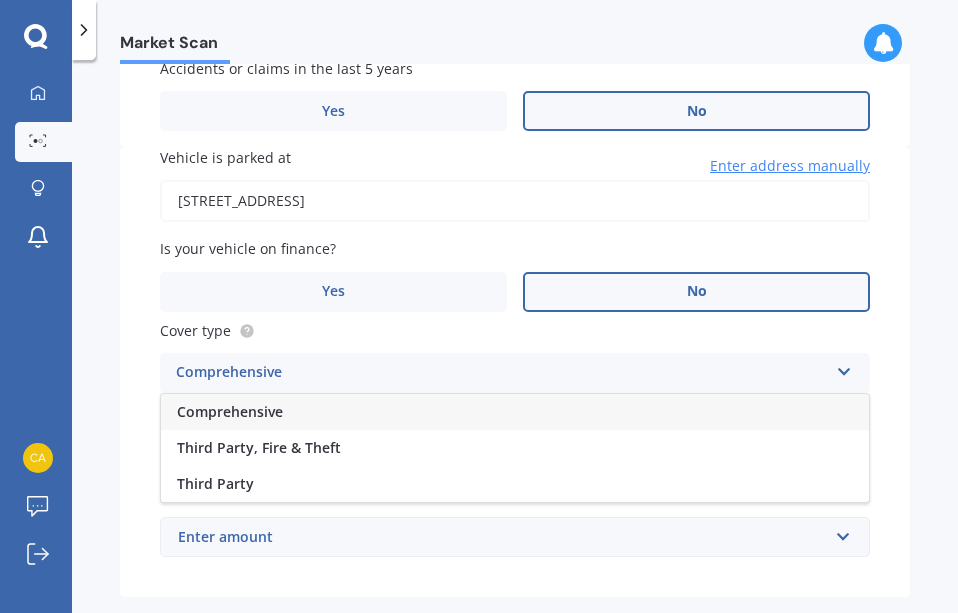 click on "Comprehensive" at bounding box center [515, 412] 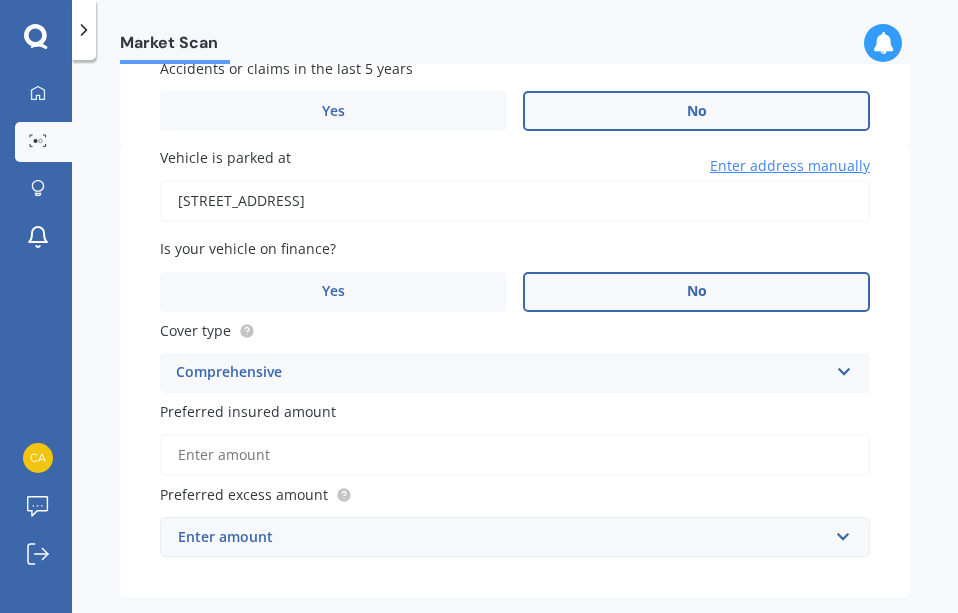 click on "Preferred insured amount" at bounding box center [515, 455] 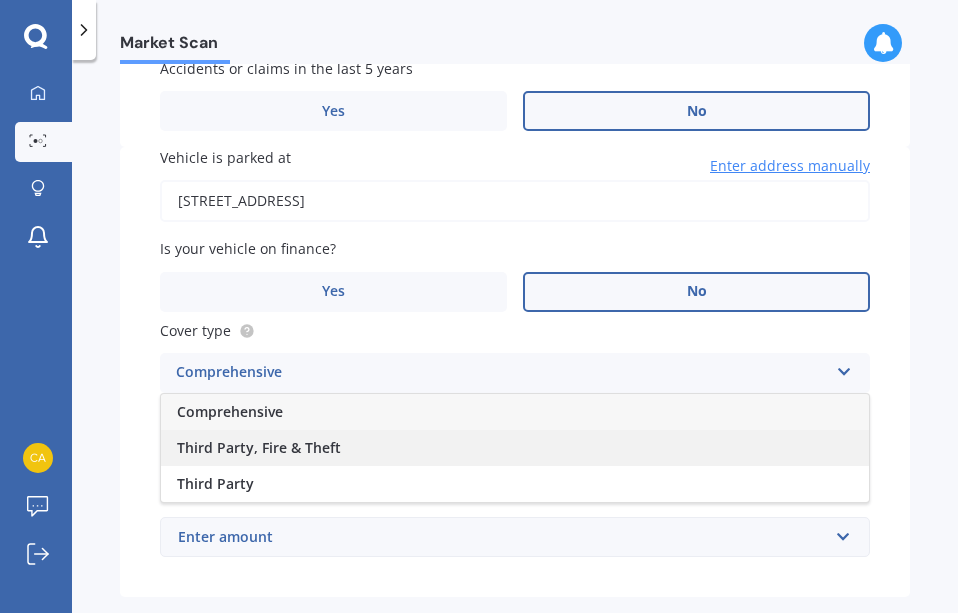 click on "Third Party, Fire & Theft" at bounding box center [515, 448] 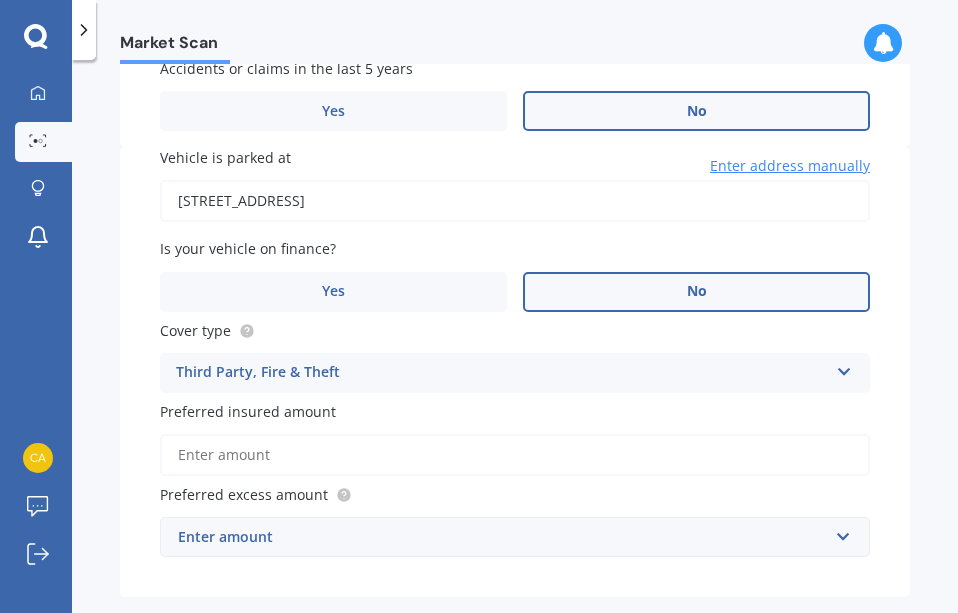 click on "Preferred insured amount" at bounding box center [515, 455] 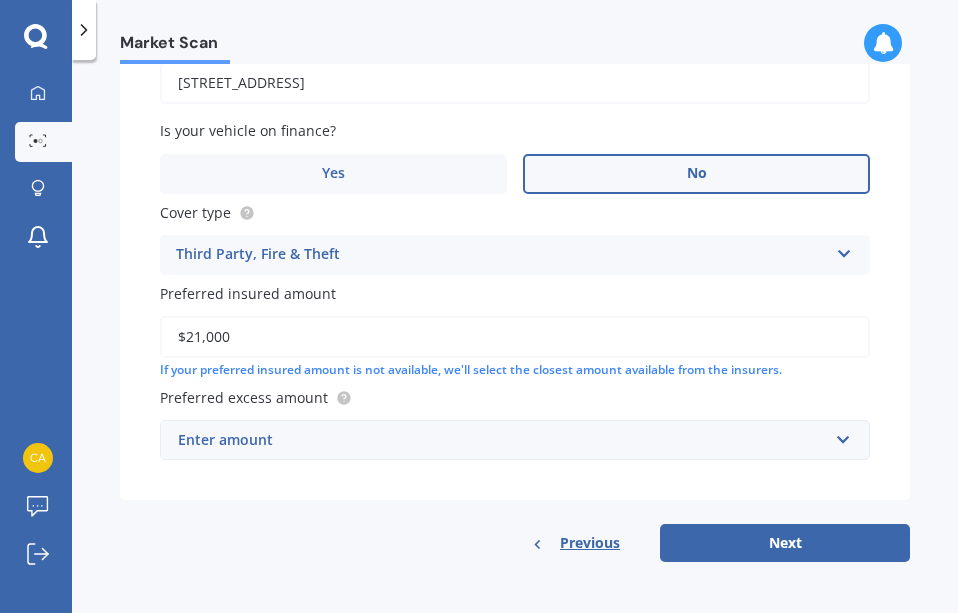scroll, scrollTop: 1319, scrollLeft: 0, axis: vertical 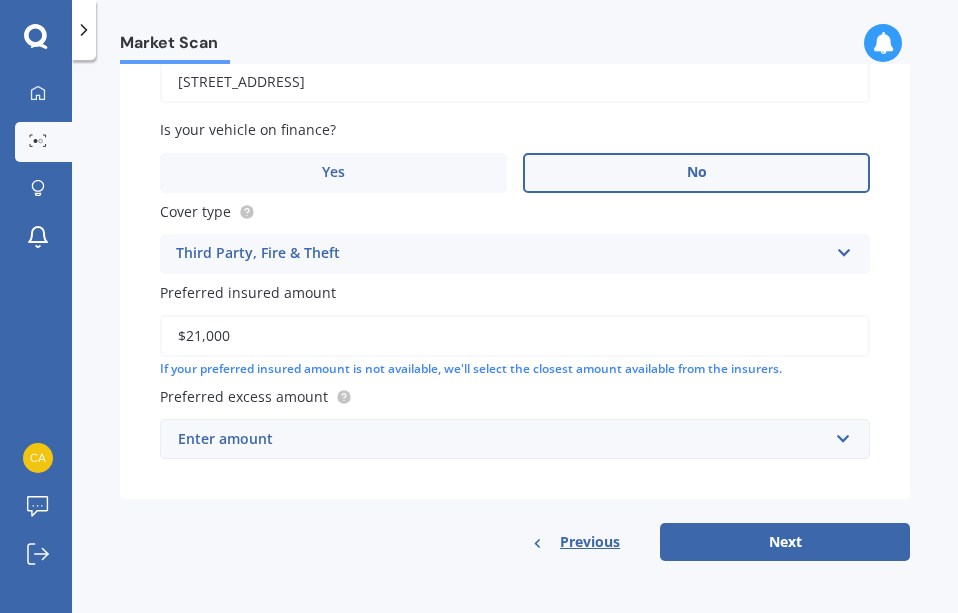 type on "$21,000" 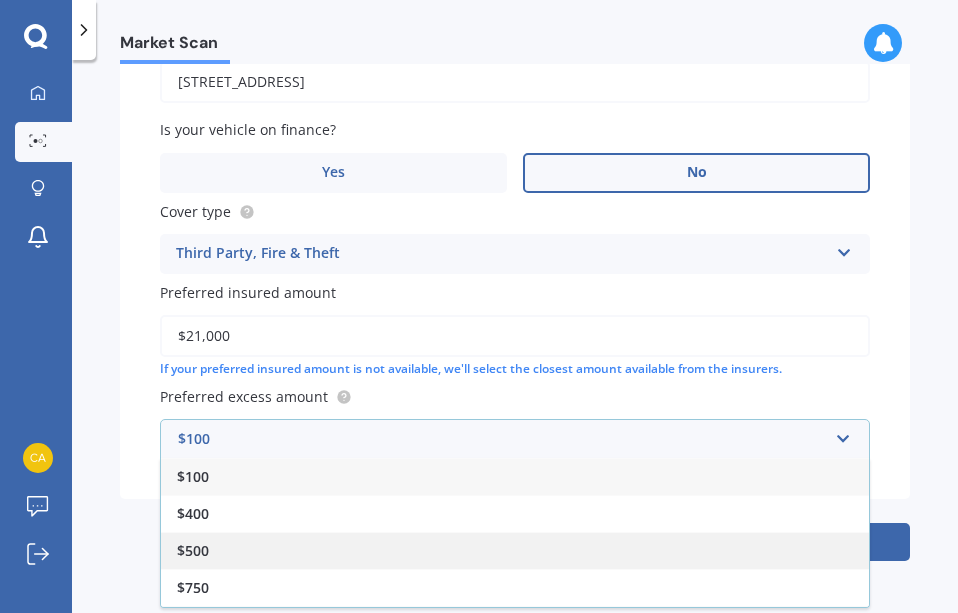 click on "$500" at bounding box center [515, 550] 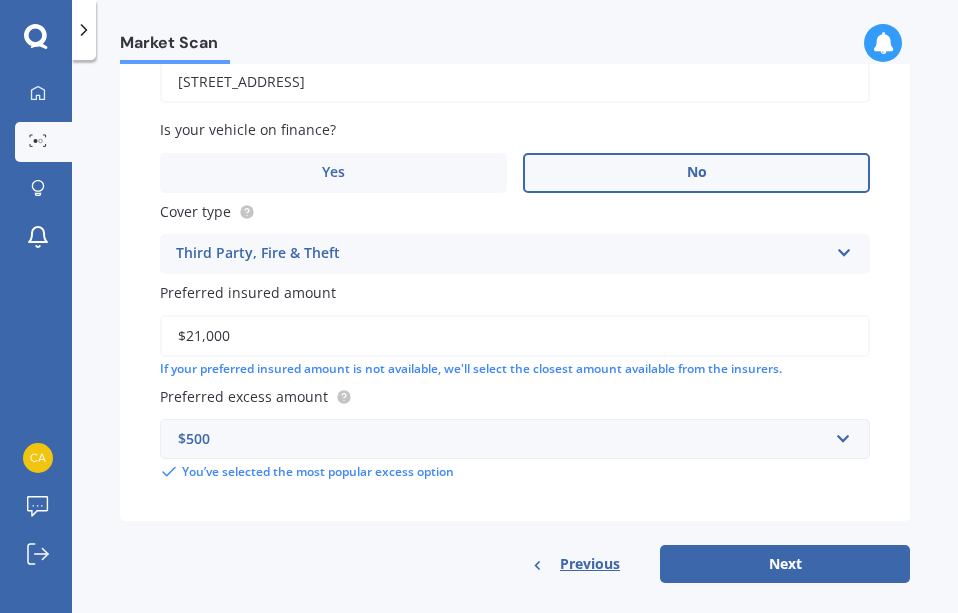 click on "$500" at bounding box center [503, 439] 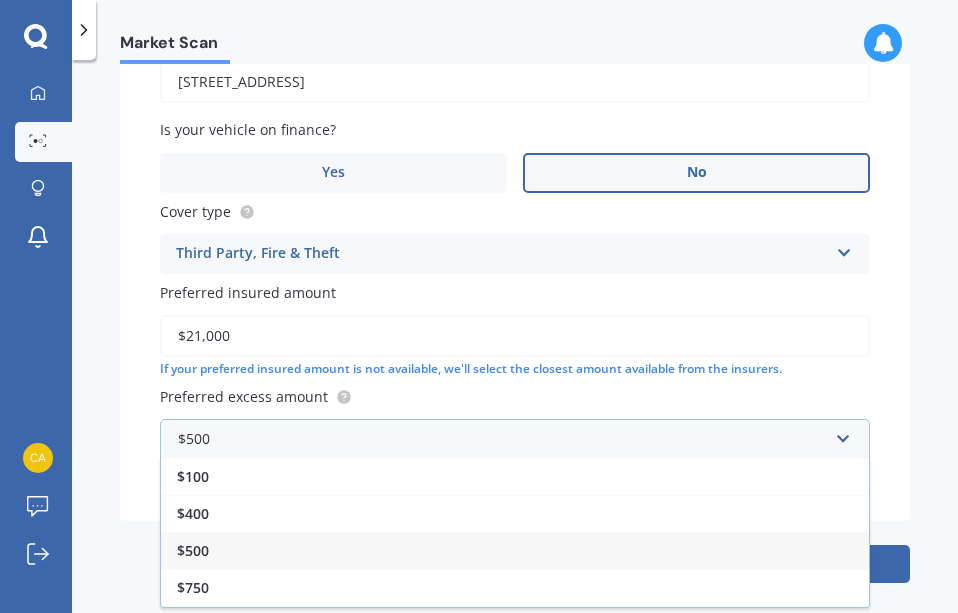 click on "$500" at bounding box center [515, 550] 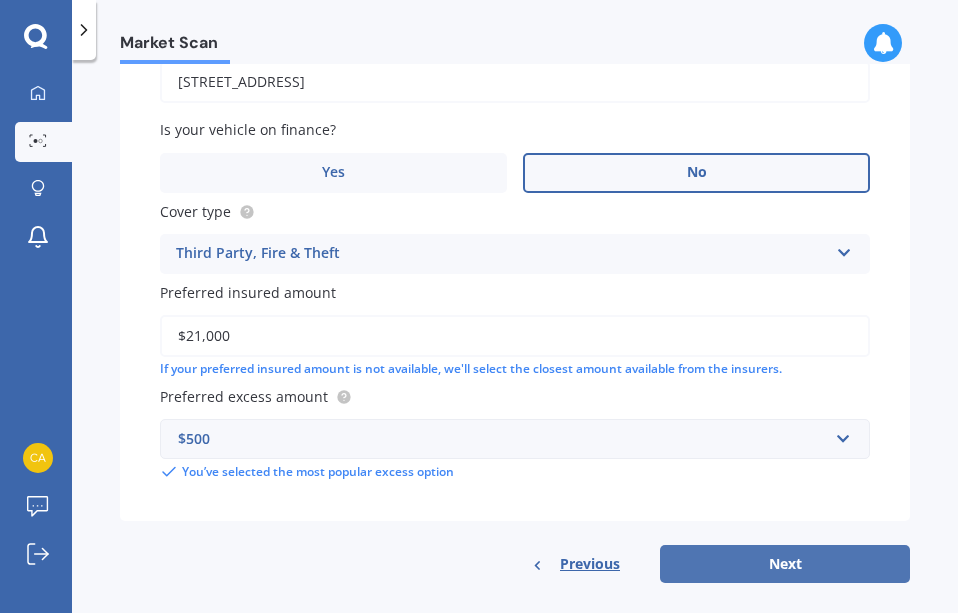 click on "Next" at bounding box center [785, 564] 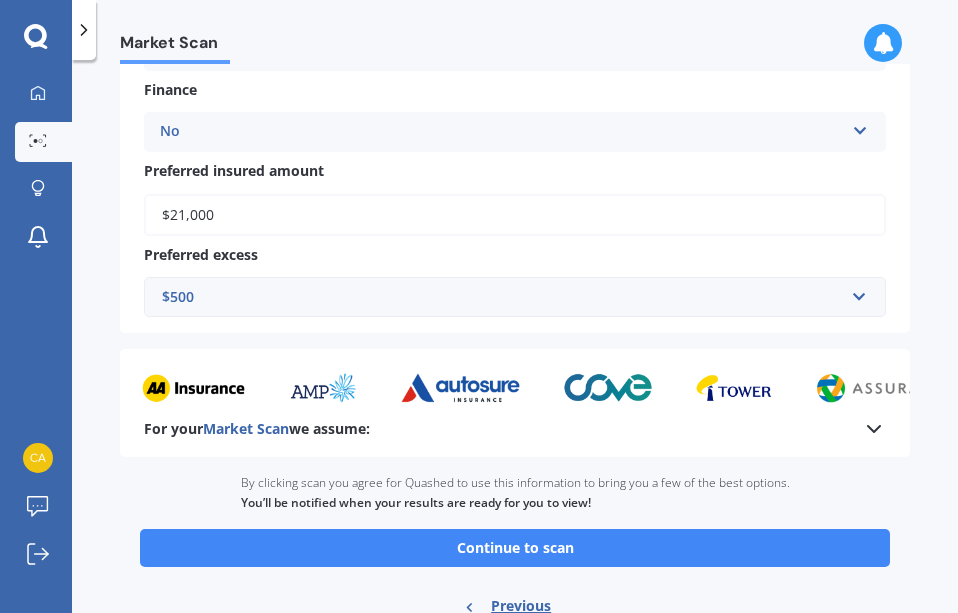 scroll, scrollTop: 1242, scrollLeft: 0, axis: vertical 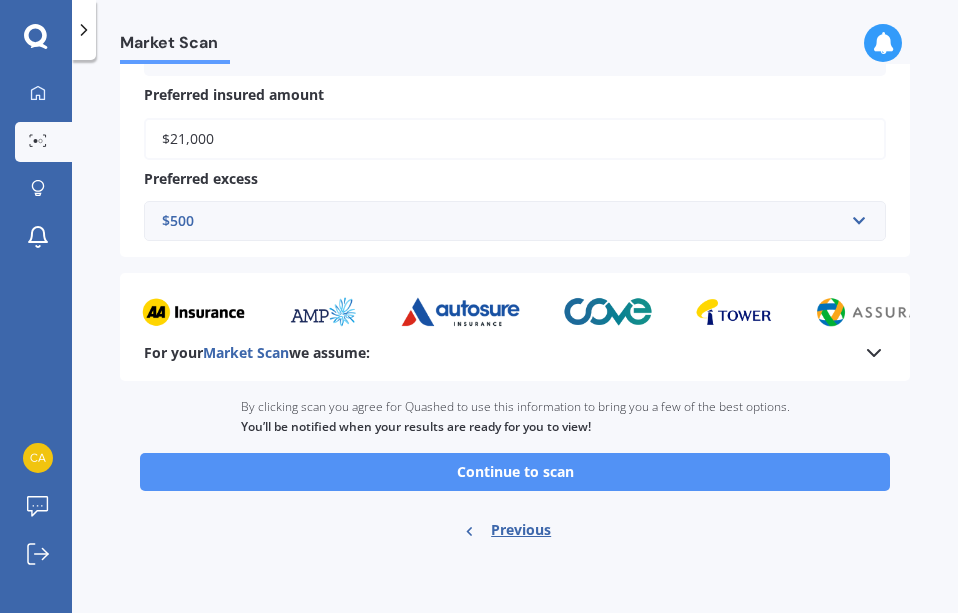click on "Continue to scan" at bounding box center [515, 472] 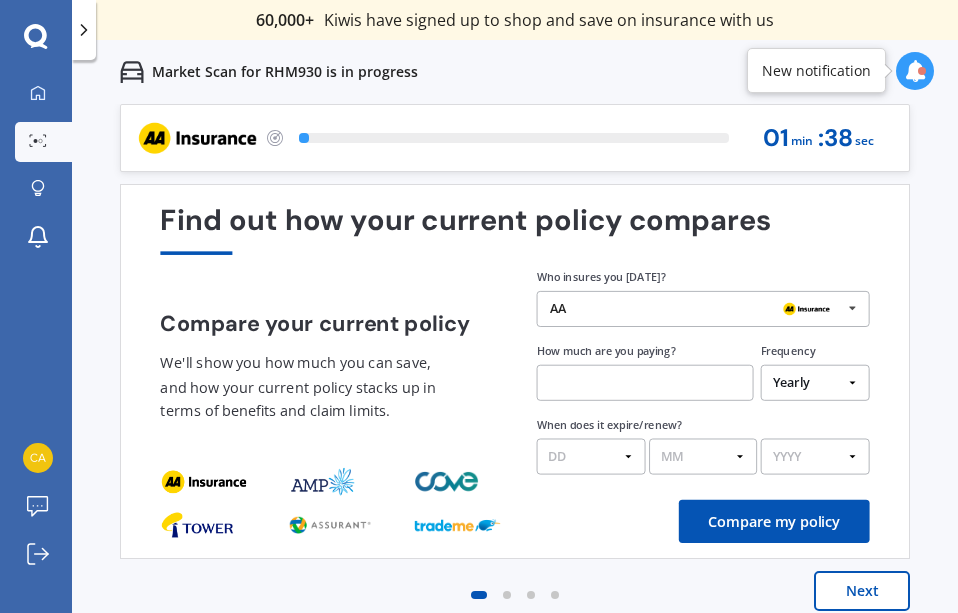 scroll, scrollTop: 0, scrollLeft: 0, axis: both 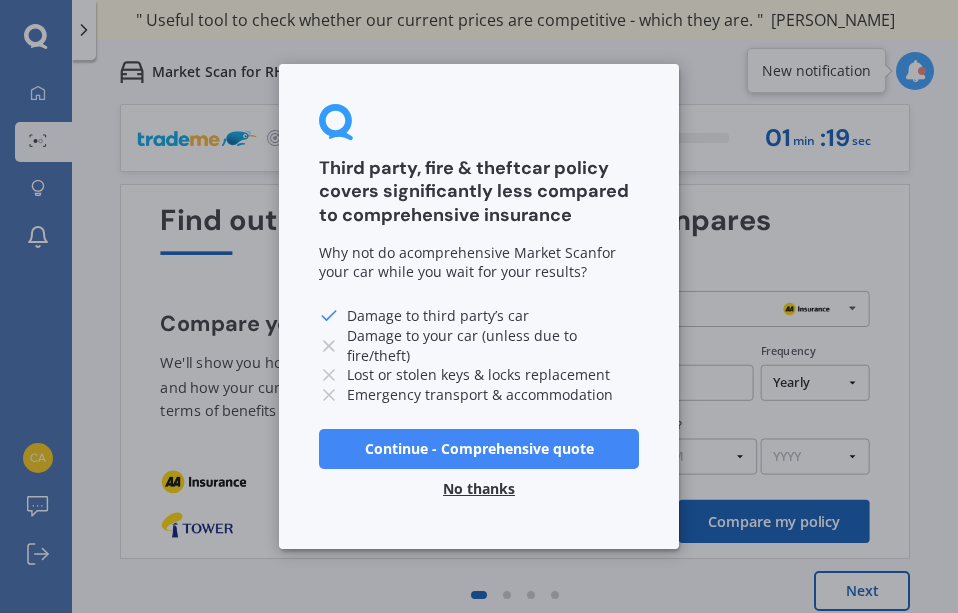 click on "Continue - Comprehensive quote" at bounding box center [479, 449] 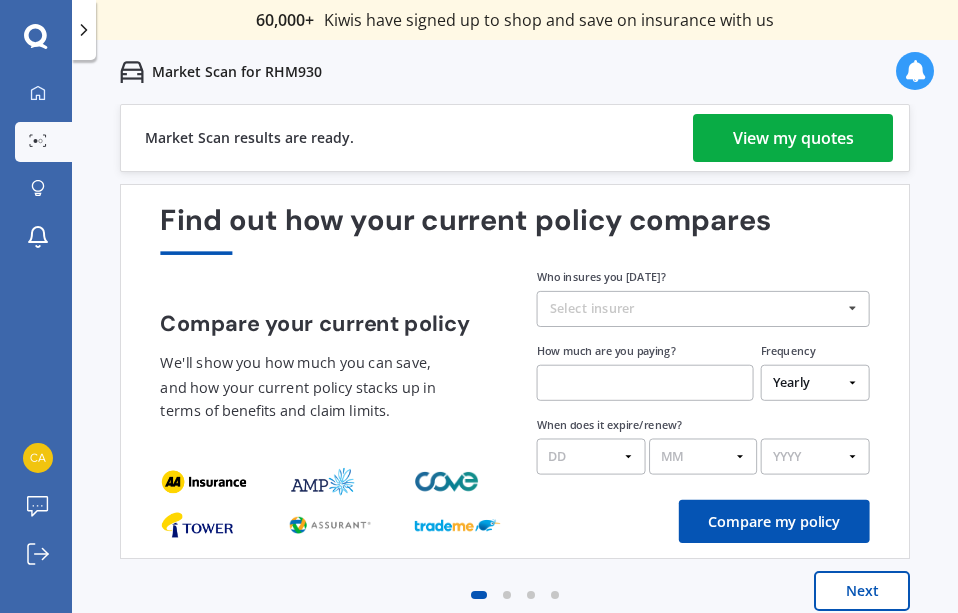 scroll, scrollTop: 0, scrollLeft: 0, axis: both 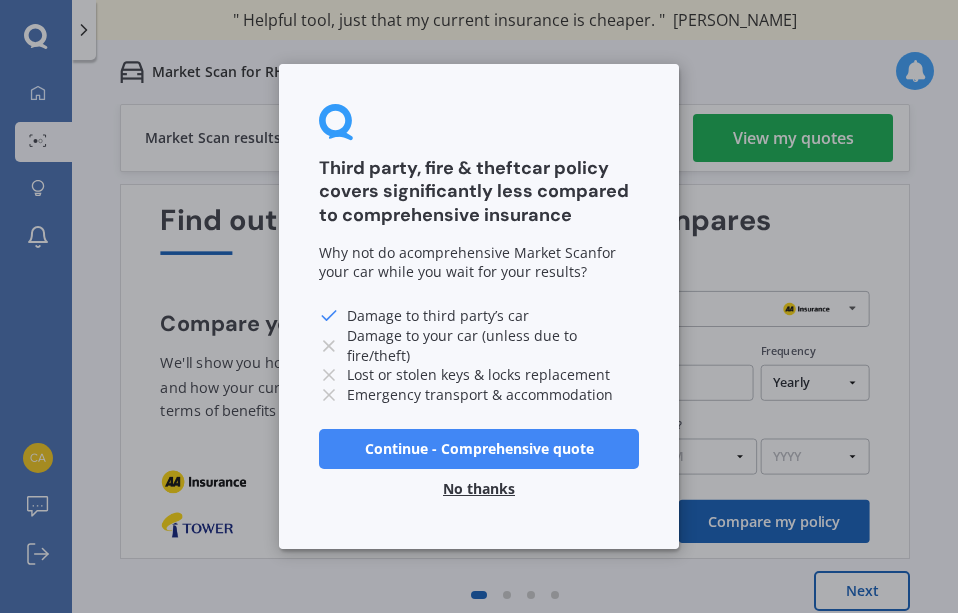 click on "No thanks" at bounding box center [479, 489] 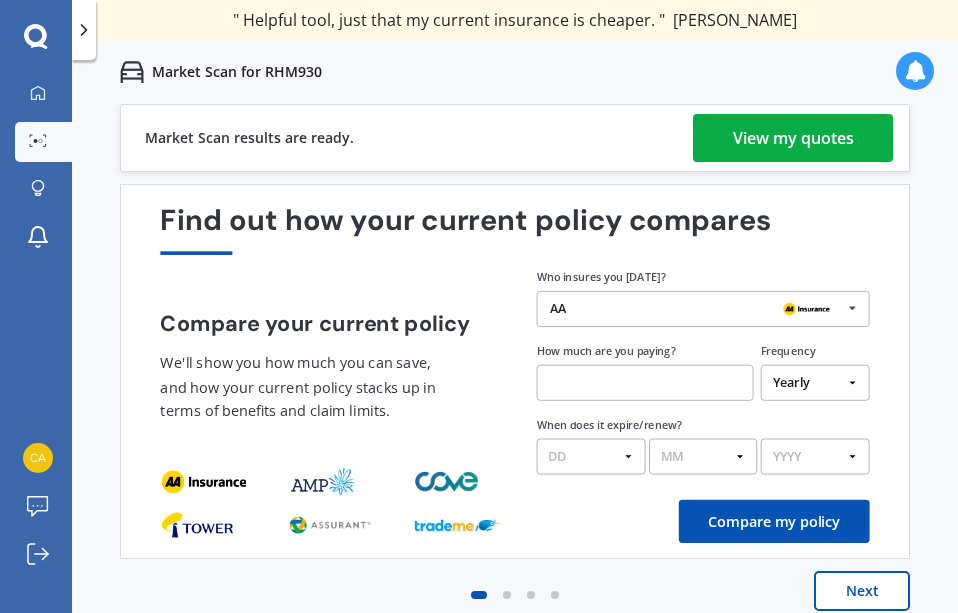 click on "View my quotes" at bounding box center [793, 138] 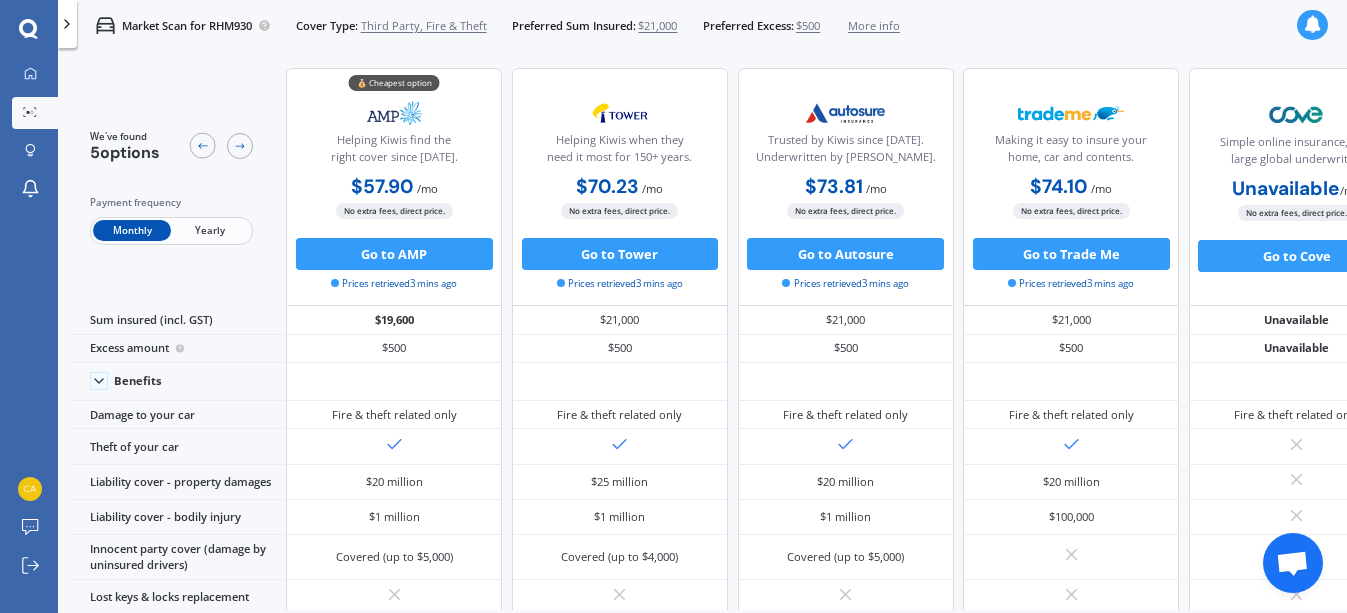 click on "Yearly" at bounding box center [210, 230] 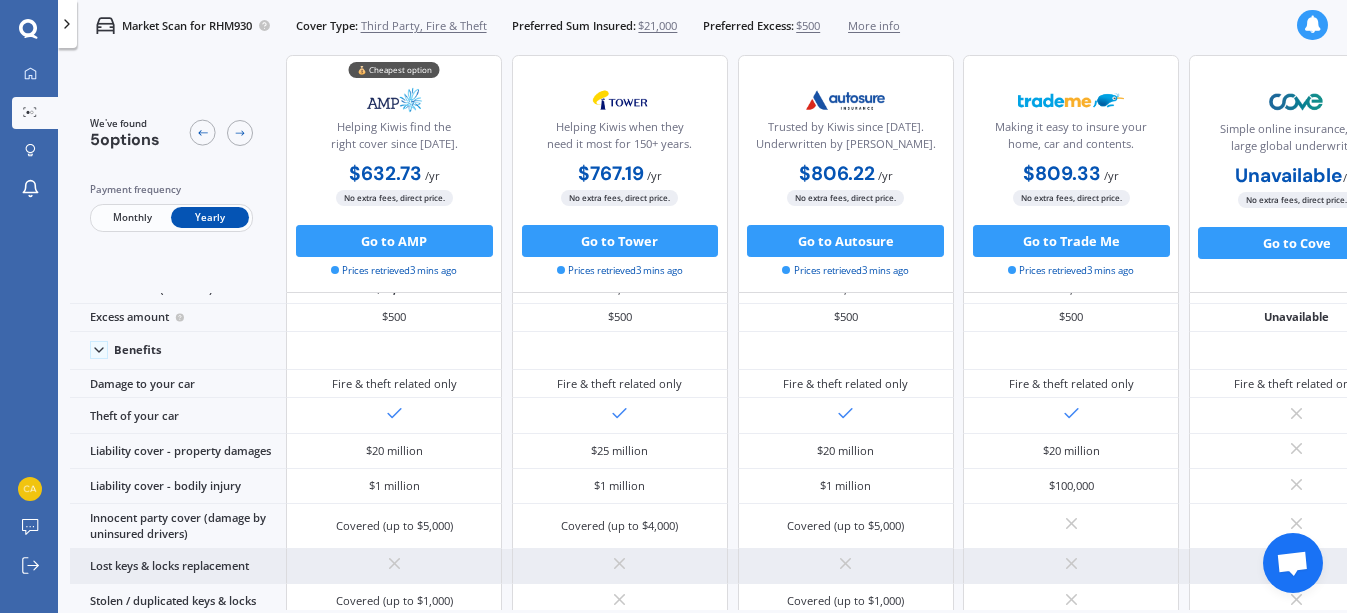 scroll, scrollTop: 0, scrollLeft: 0, axis: both 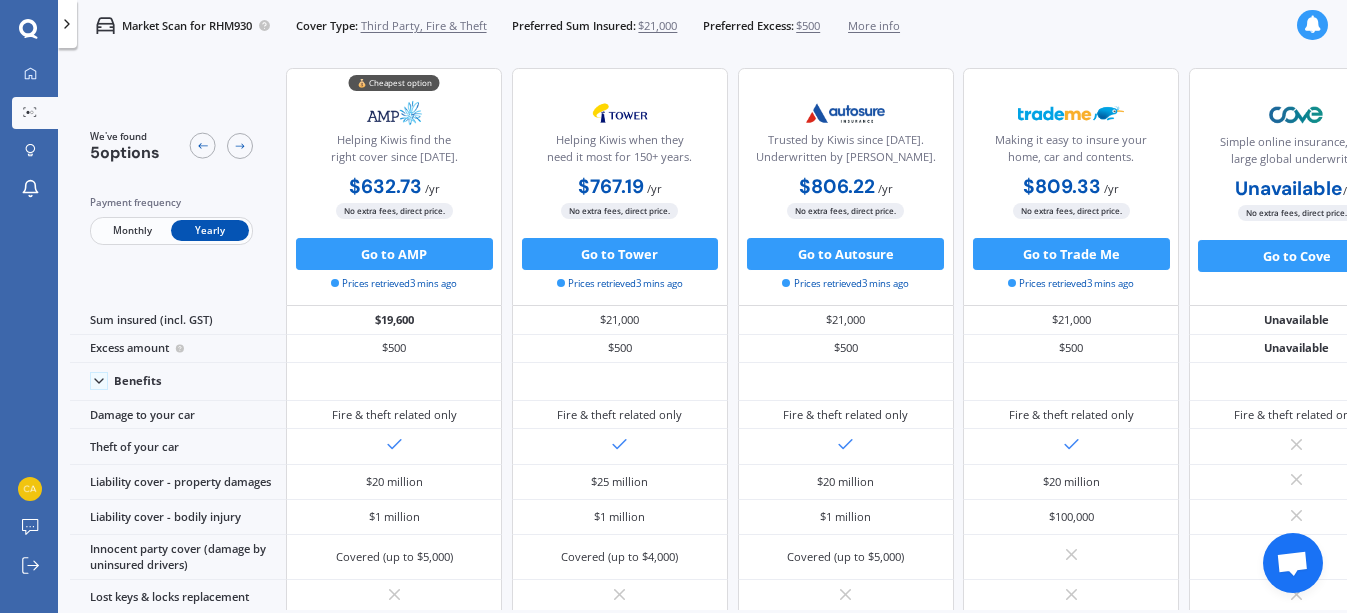 click on "Third Party, Fire & Theft" at bounding box center (424, 26) 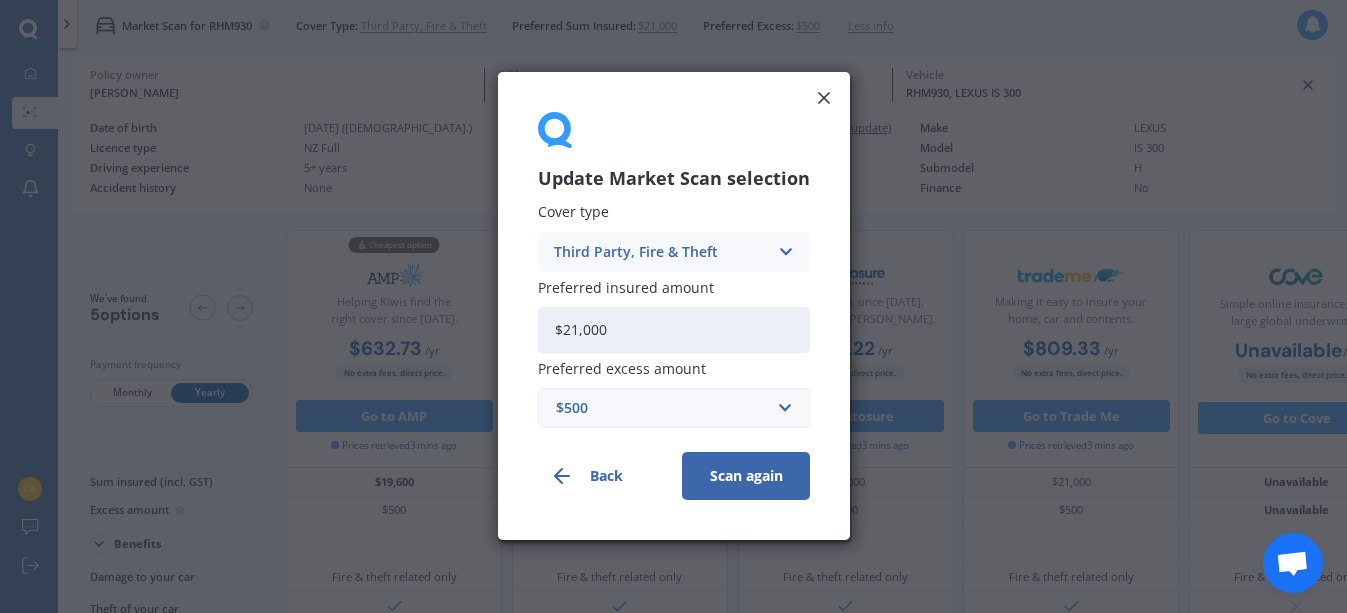 click on "Third Party, Fire & Theft" at bounding box center [661, 252] 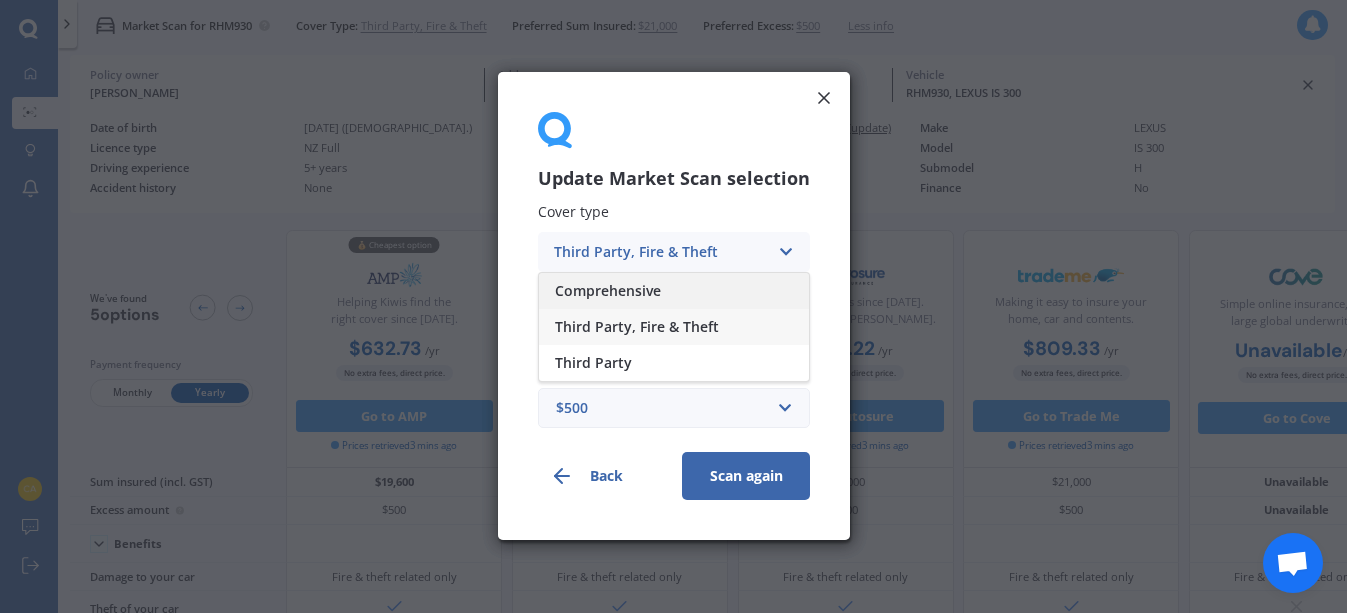 click on "Comprehensive" at bounding box center [674, 291] 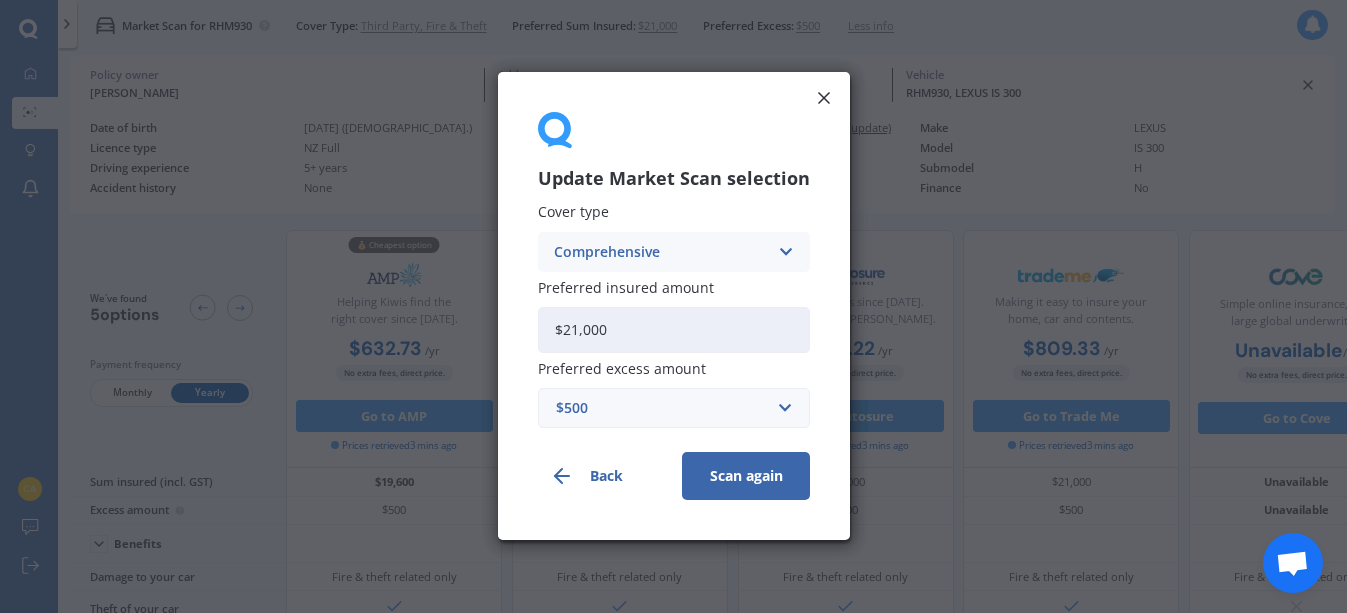 click on "$500" at bounding box center (662, 409) 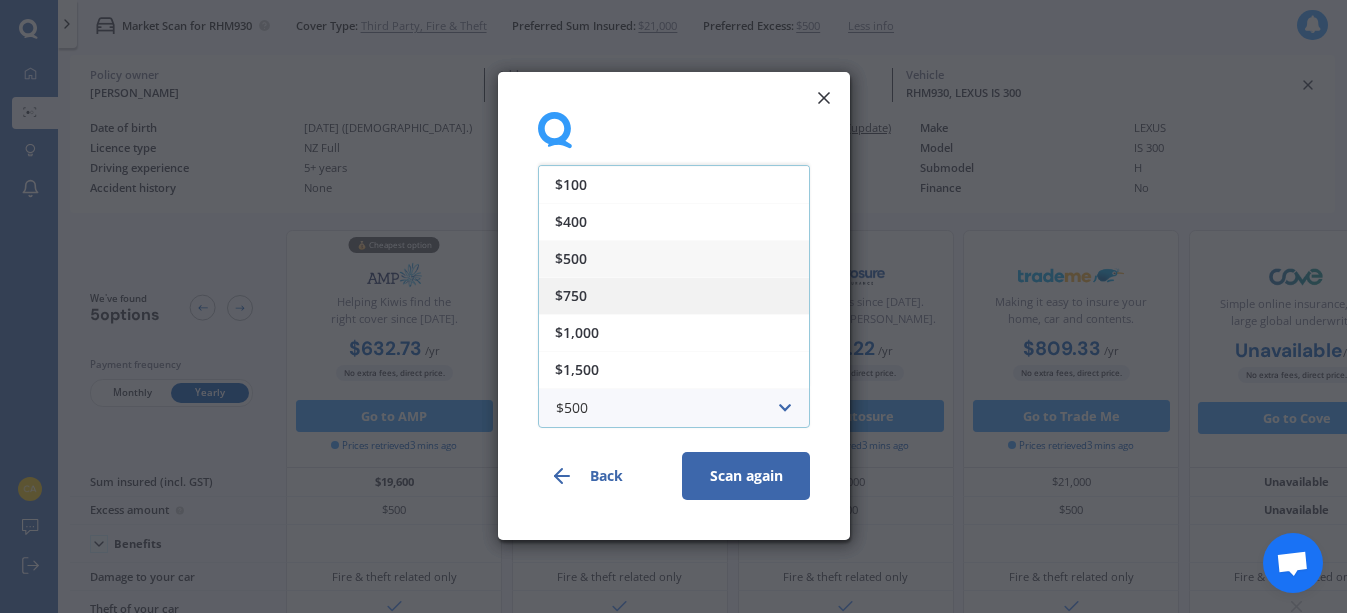 click on "$750" at bounding box center [571, 296] 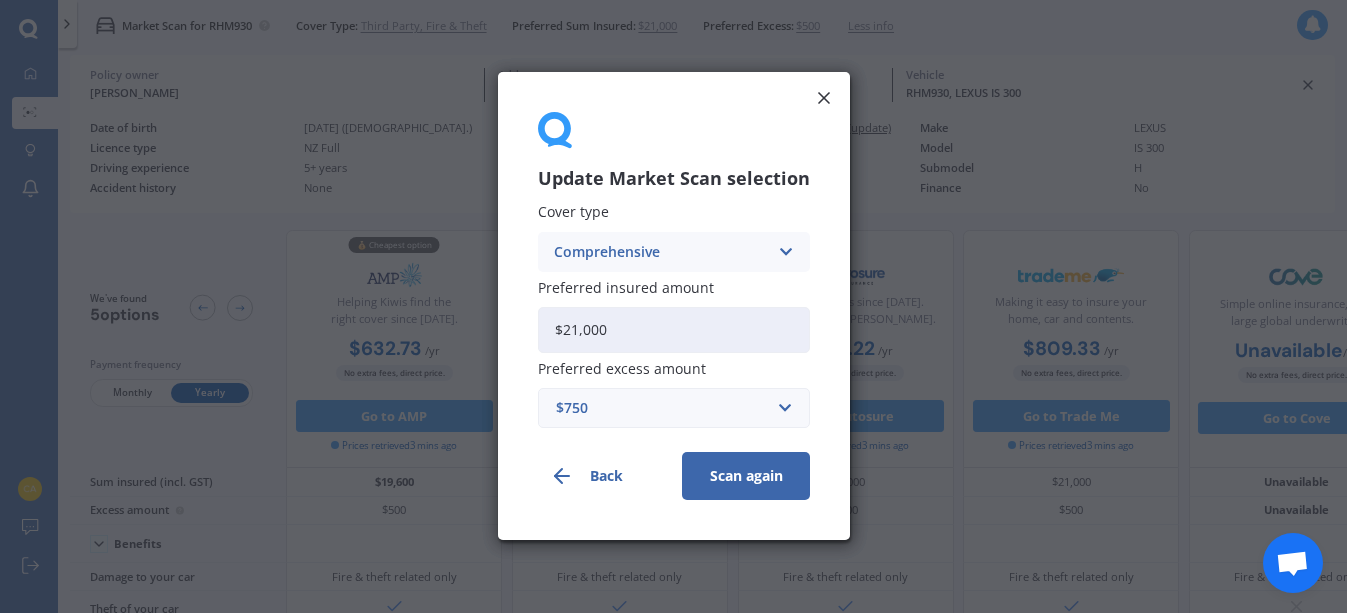 click on "Scan again" at bounding box center (746, 477) 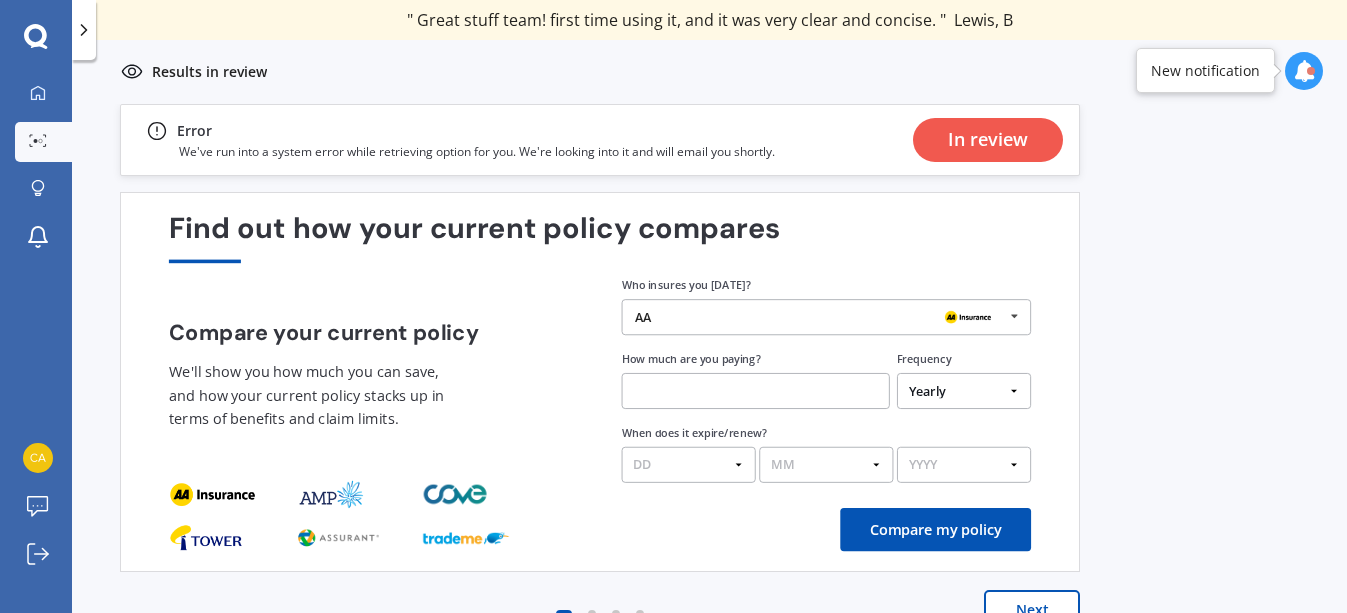 click on "AA AA Tower AMI State AMP ANZ ASB BNZ Trade Me Insurance Westpac Other" at bounding box center [827, 317] 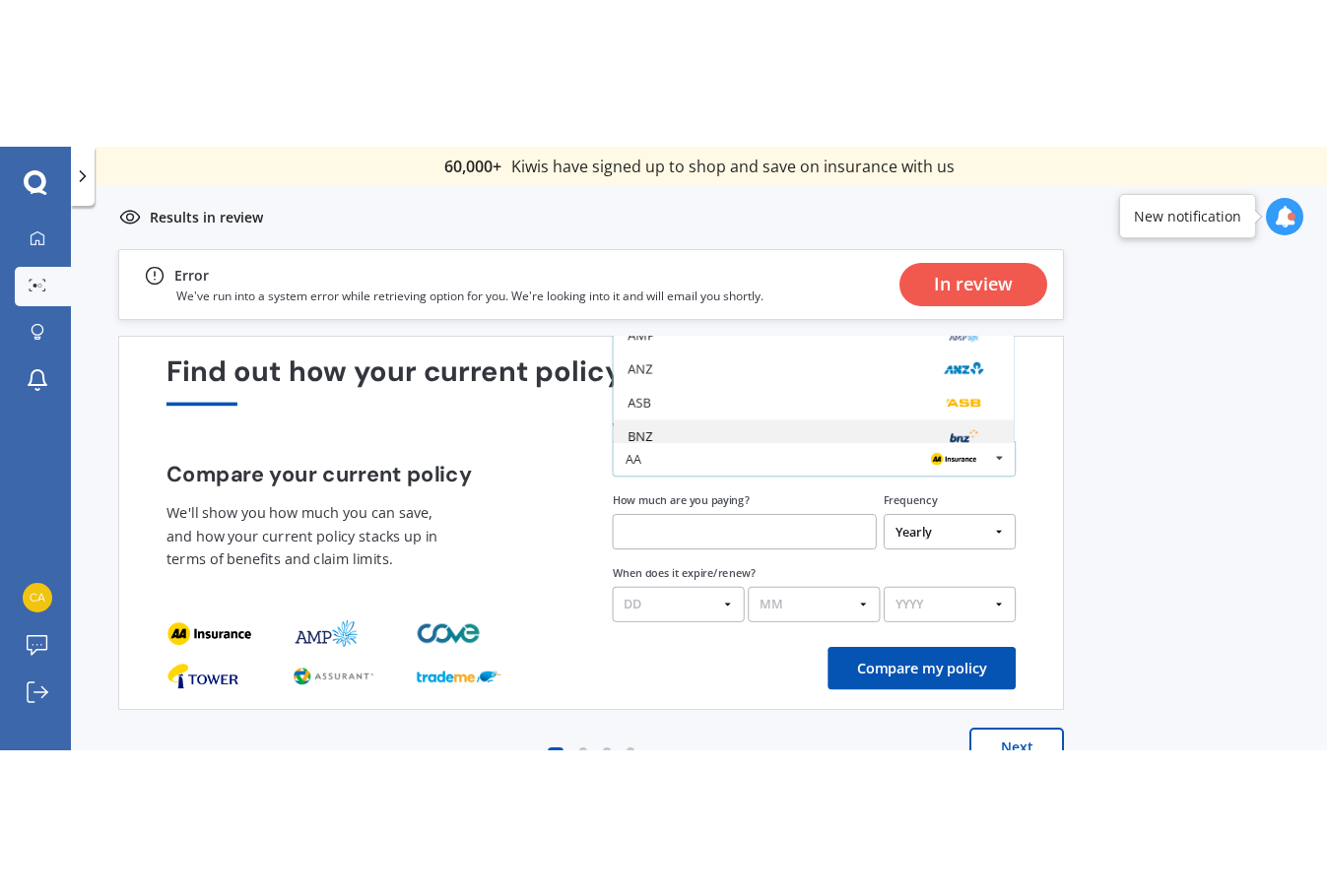 scroll, scrollTop: 0, scrollLeft: 0, axis: both 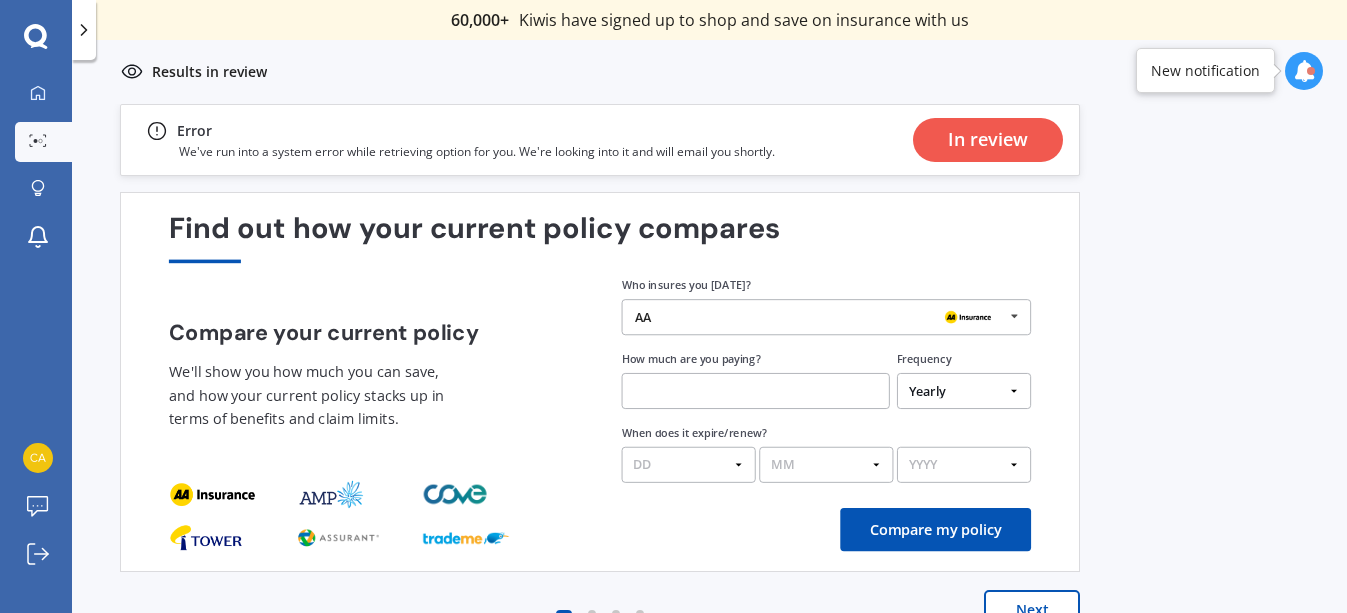 click on "Compare your current policy  We'll show you how much you can save, and how your current policy stacks up in terms of benefits and claim limits." at bounding box center [374, 383] 